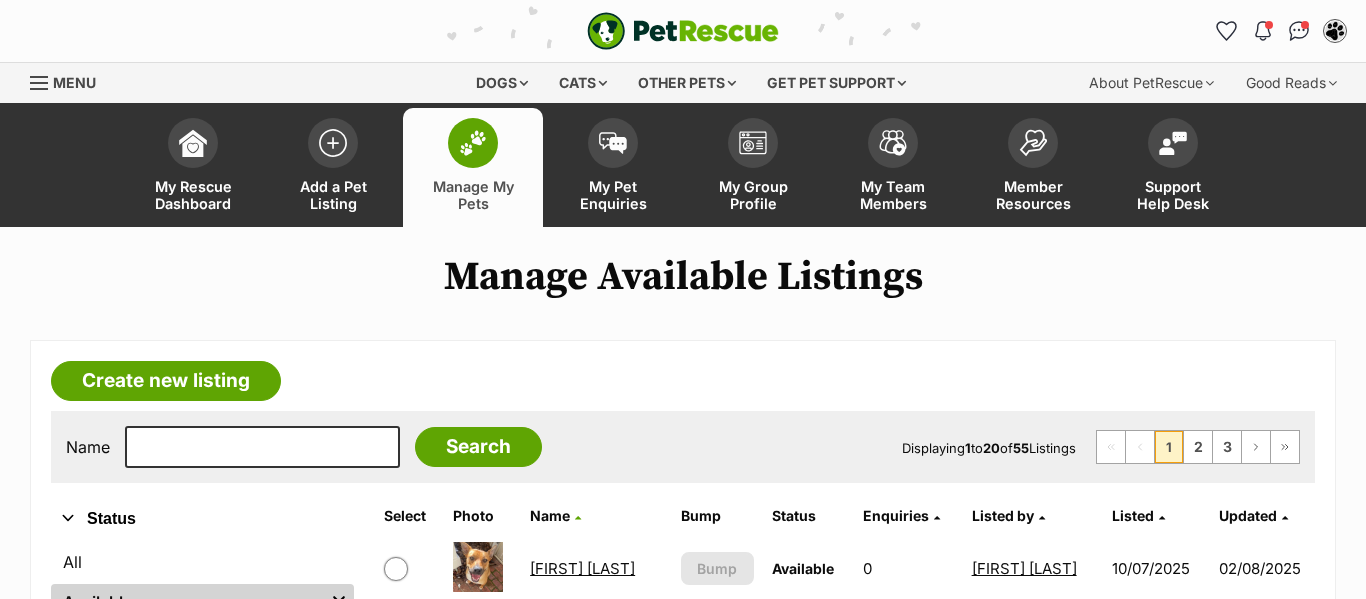 scroll, scrollTop: 0, scrollLeft: 0, axis: both 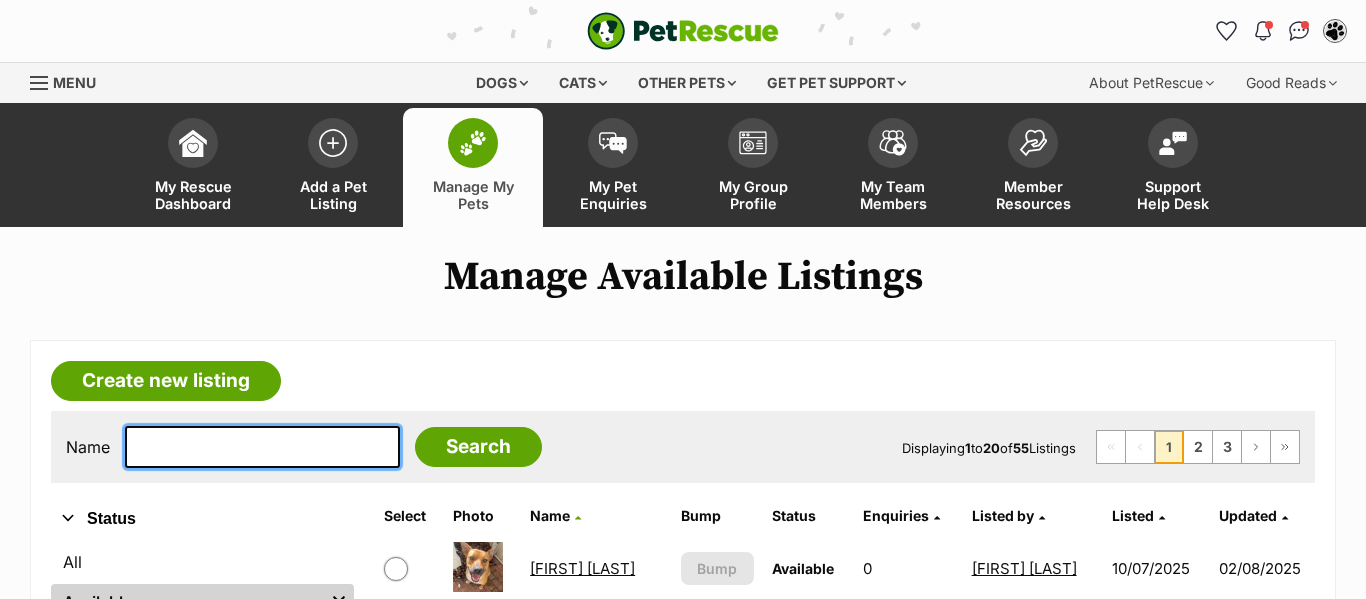 click at bounding box center [262, 447] 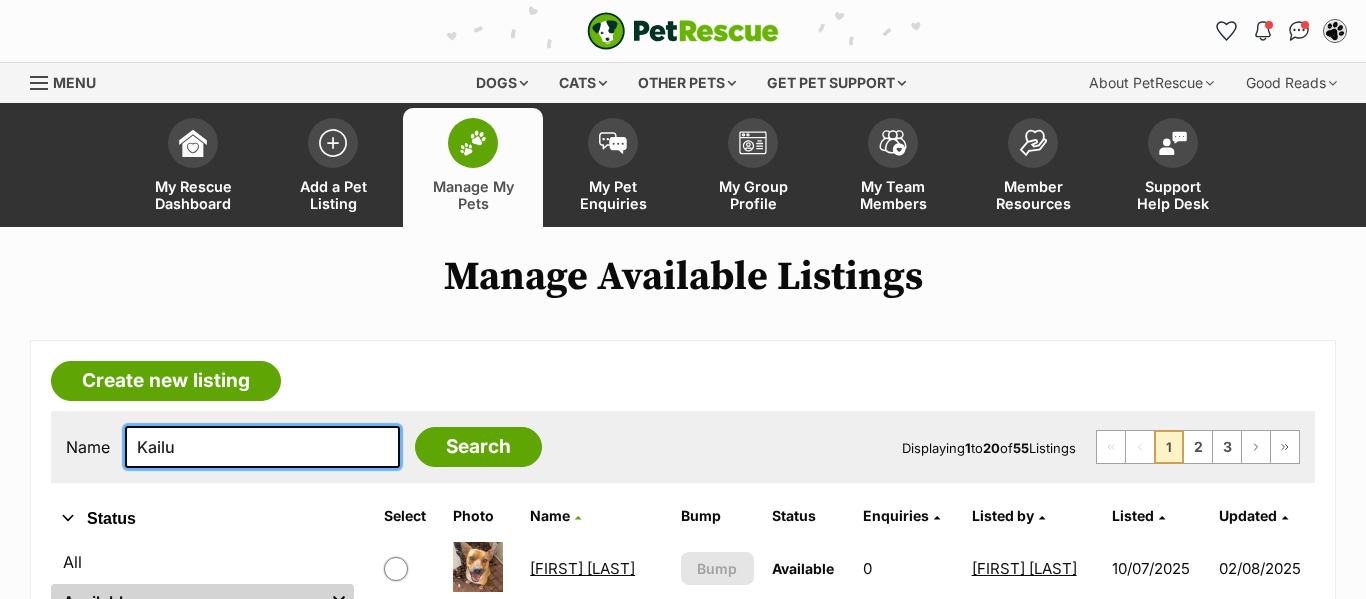 type on "Kailu" 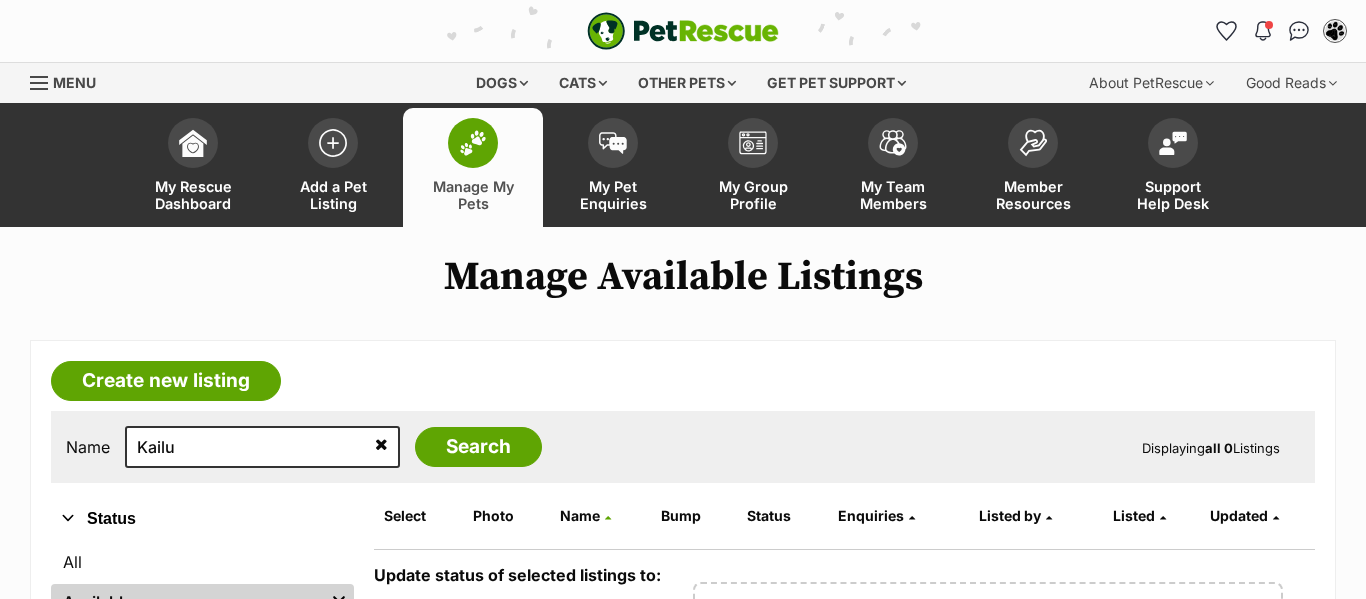 scroll, scrollTop: 0, scrollLeft: 0, axis: both 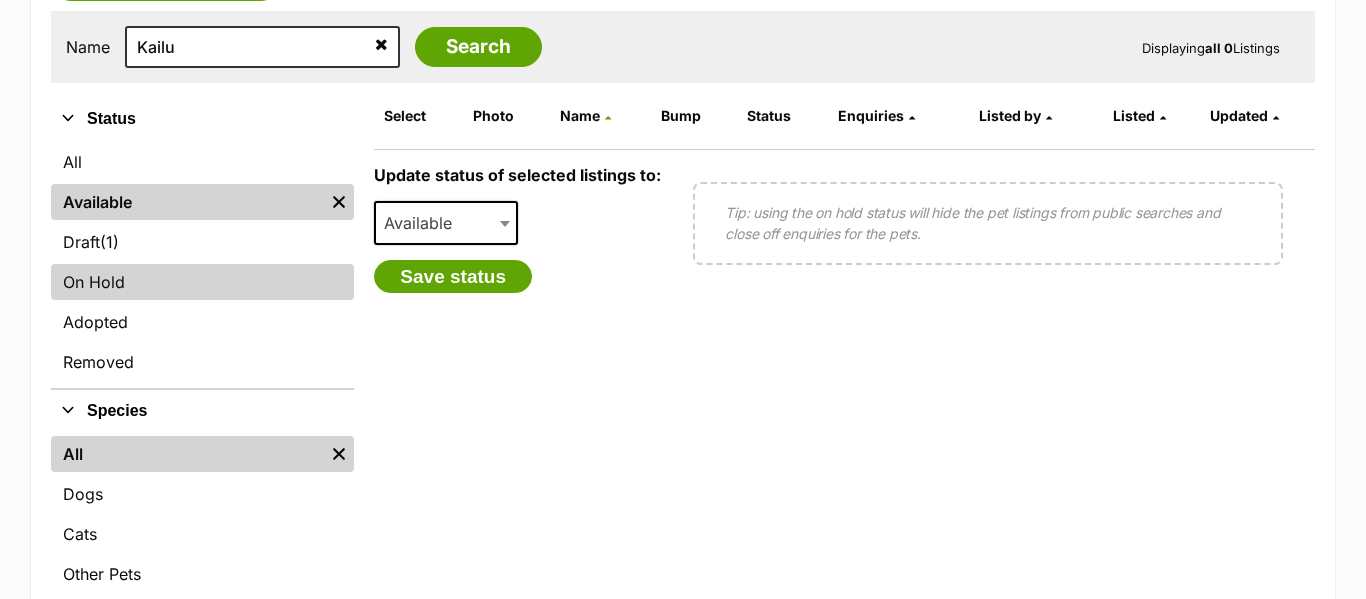click on "On Hold" at bounding box center (202, 282) 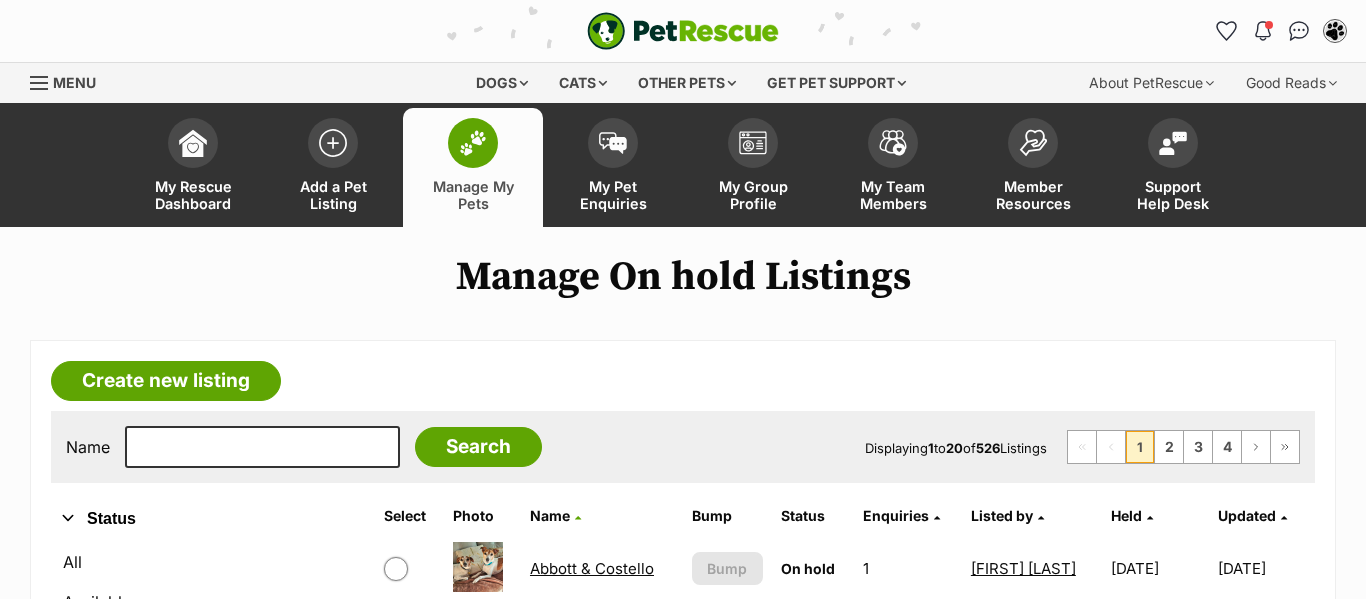 scroll, scrollTop: 0, scrollLeft: 0, axis: both 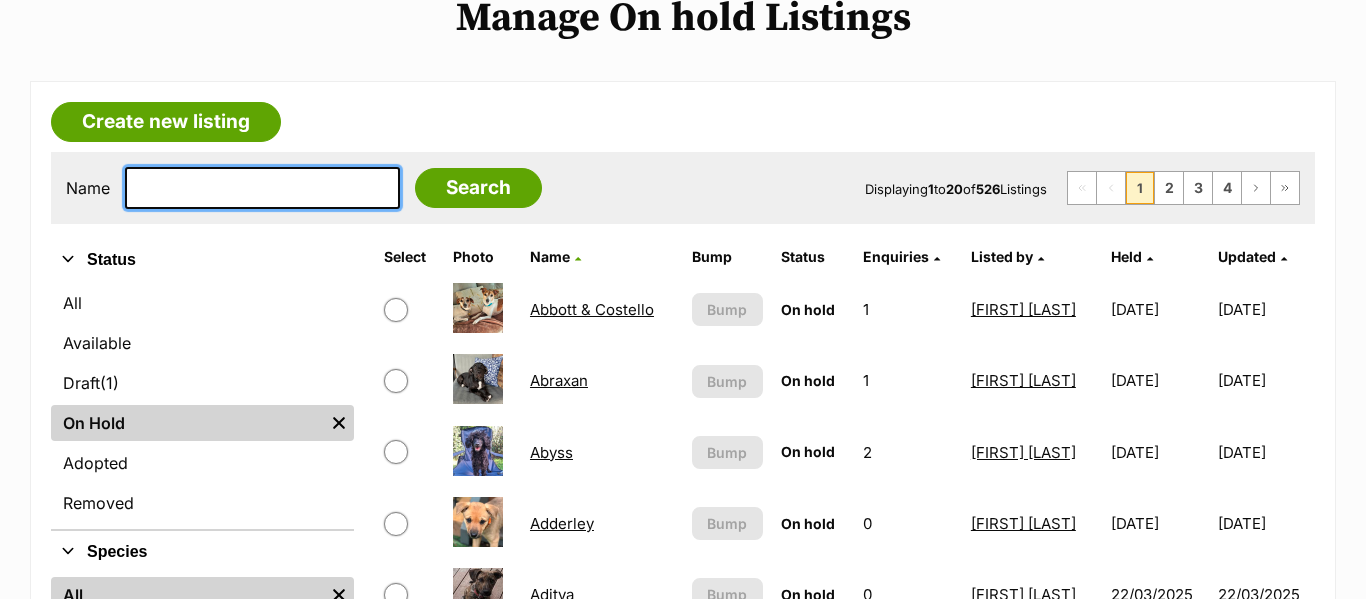 click at bounding box center (262, 188) 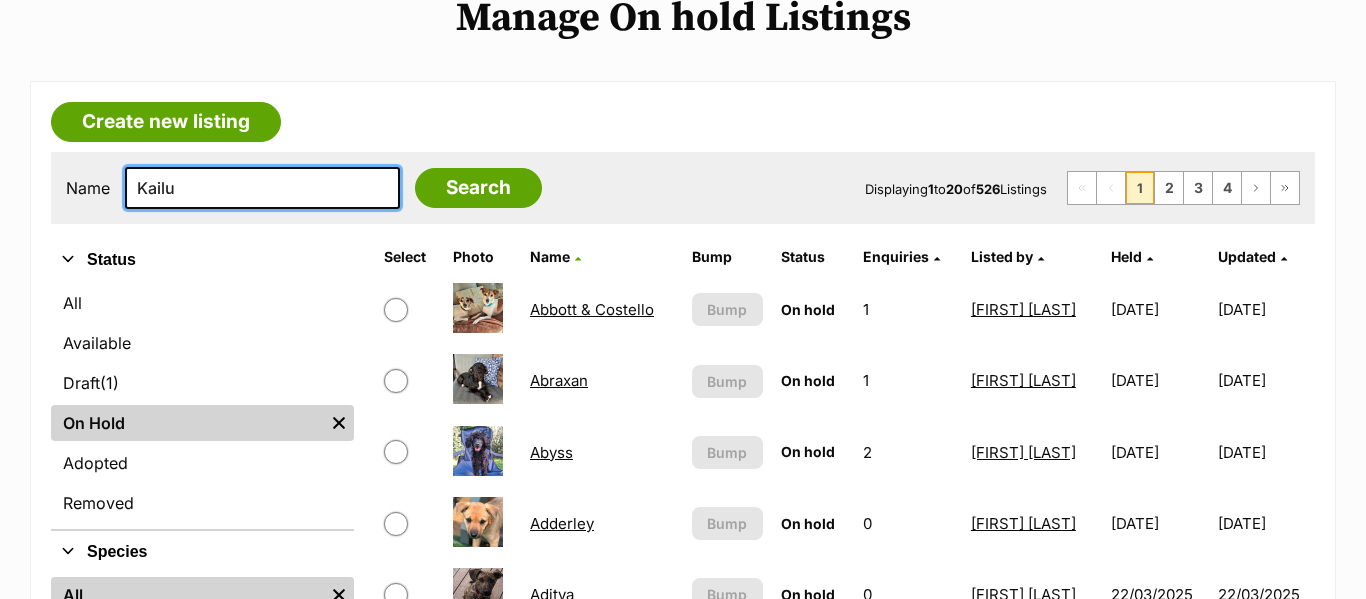 type on "Kailu" 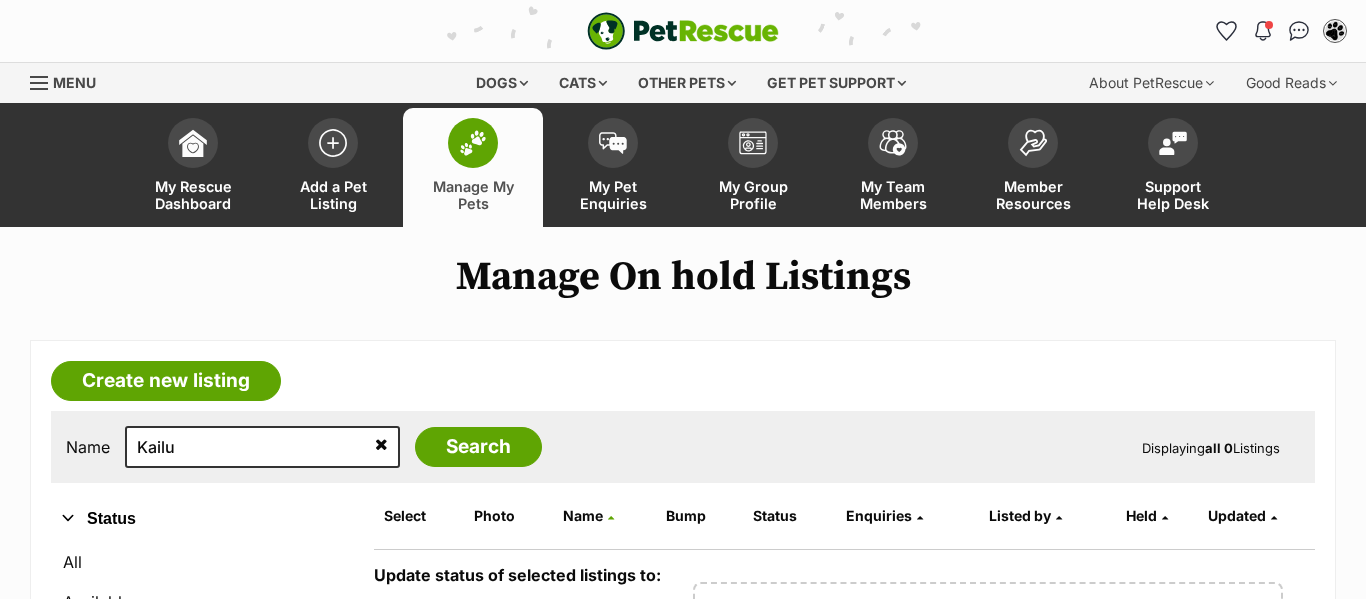 scroll, scrollTop: 0, scrollLeft: 0, axis: both 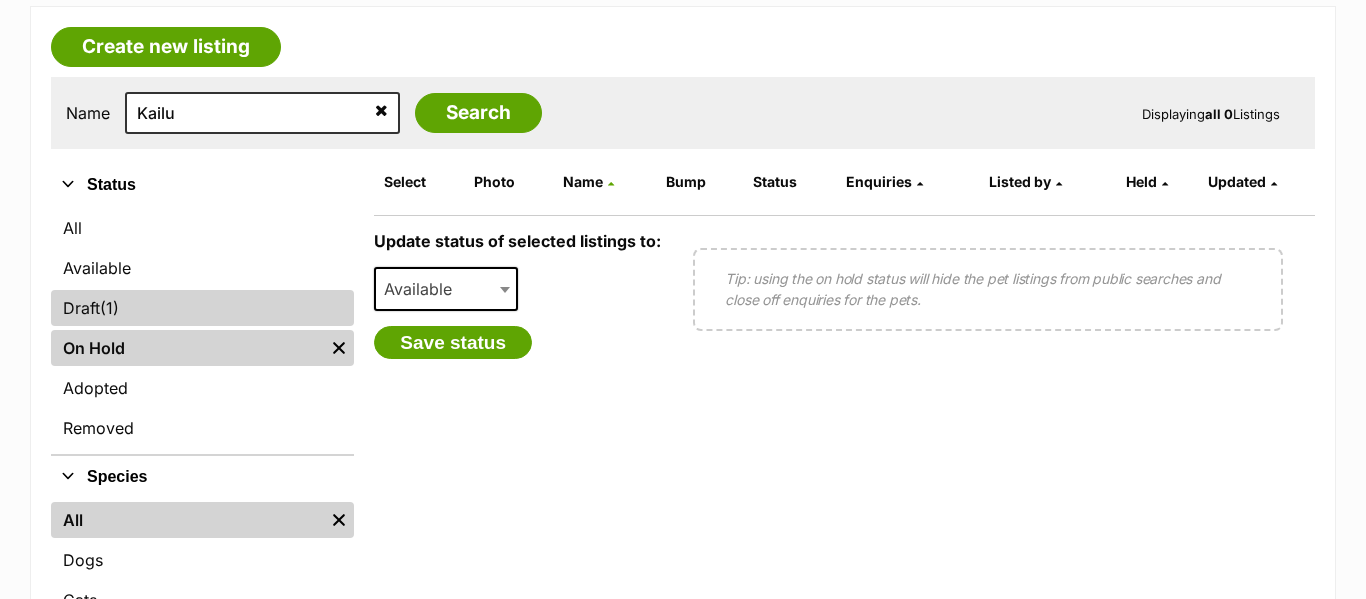 click on "Draft
(1)
Items" at bounding box center (202, 308) 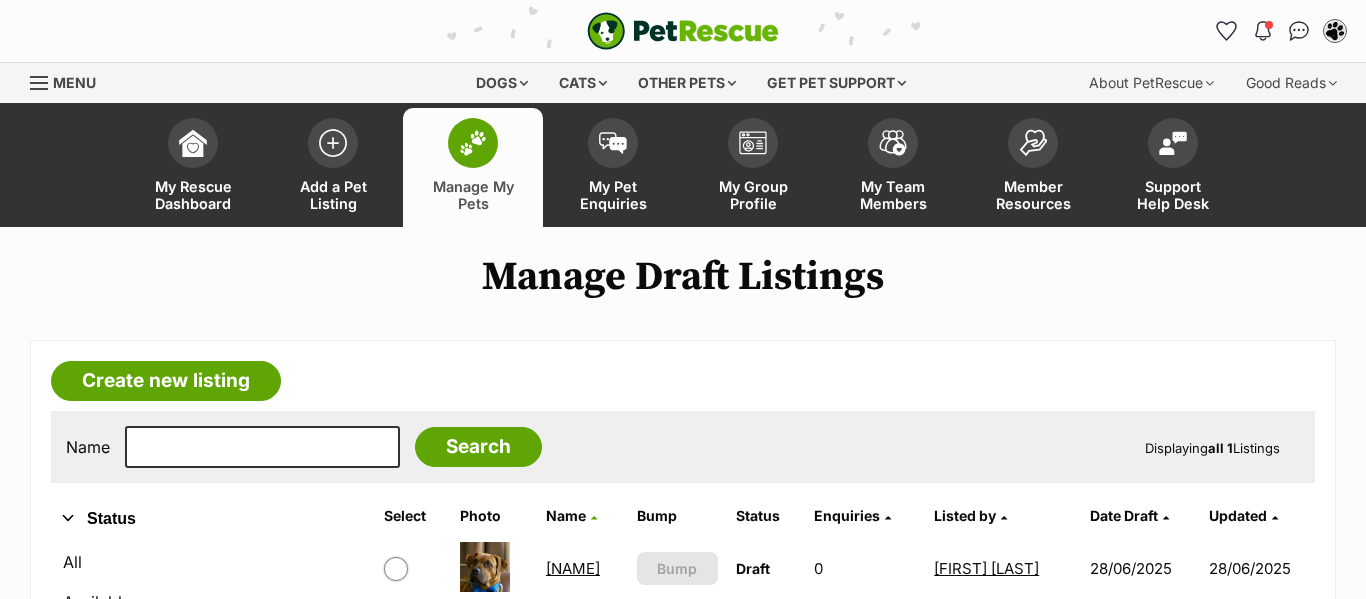 scroll, scrollTop: 0, scrollLeft: 0, axis: both 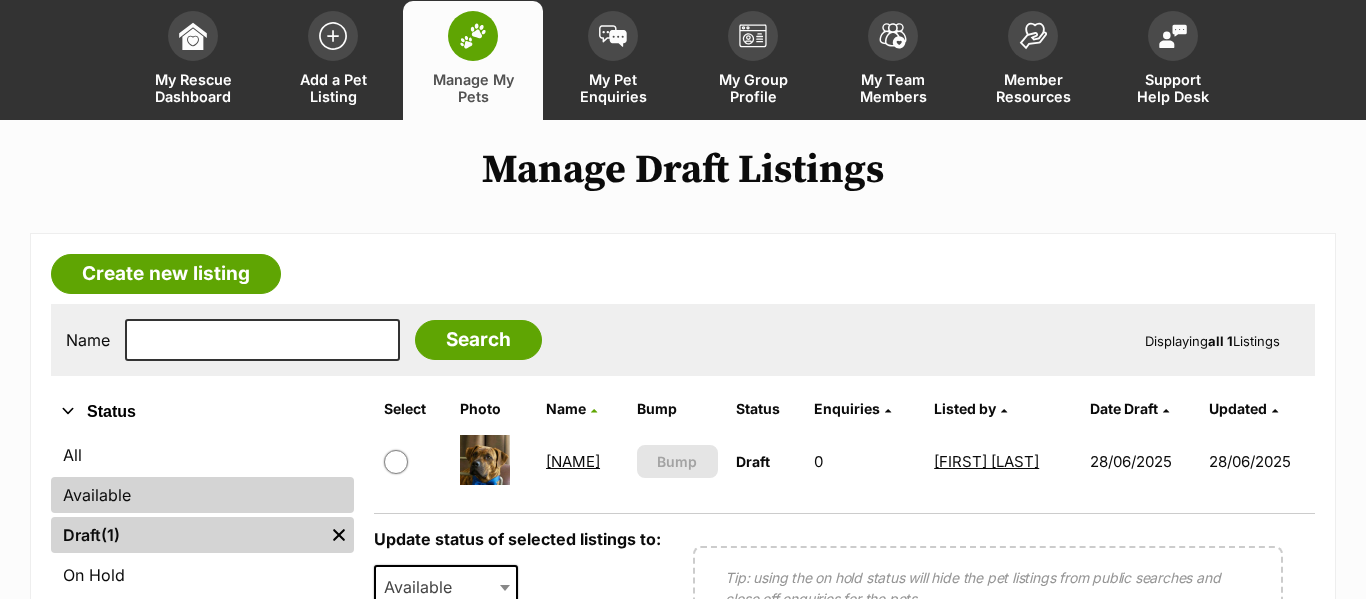 click on "Available" at bounding box center [202, 495] 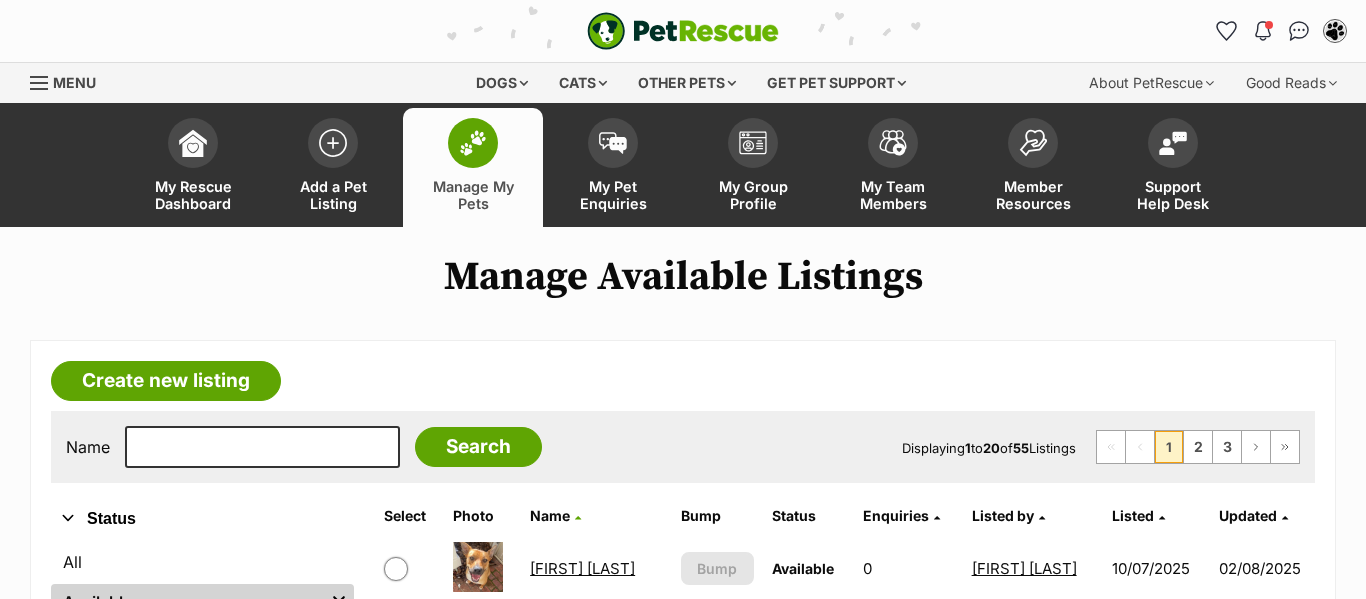 scroll, scrollTop: 0, scrollLeft: 0, axis: both 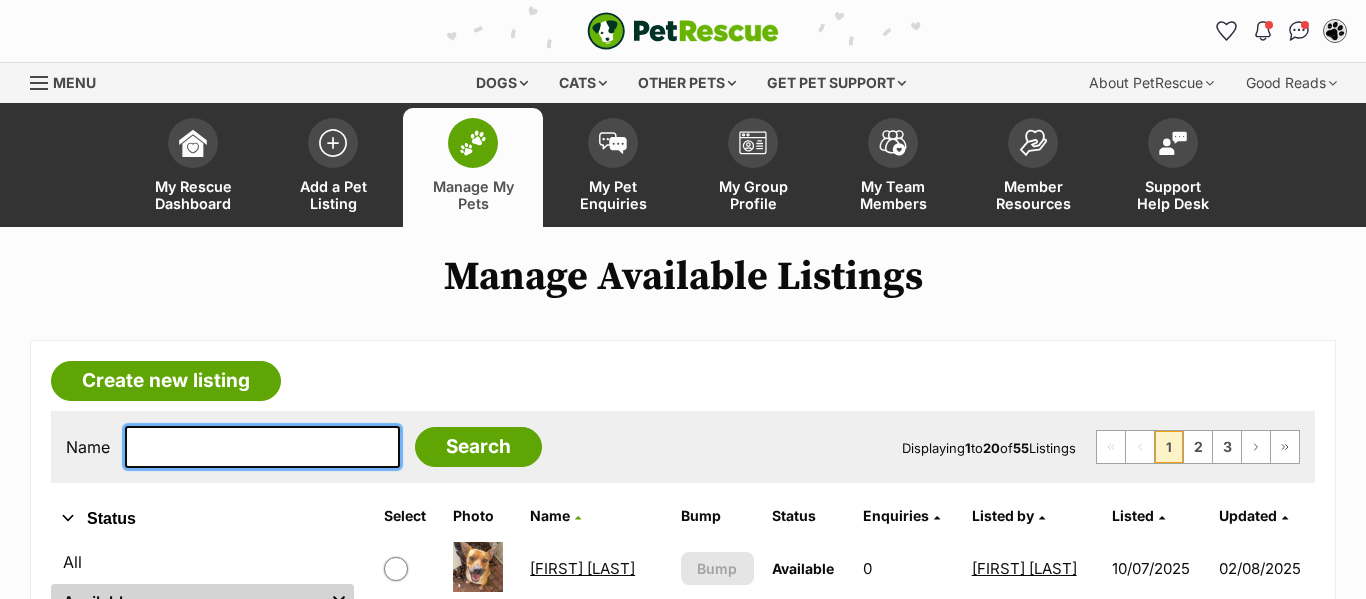 click at bounding box center [262, 447] 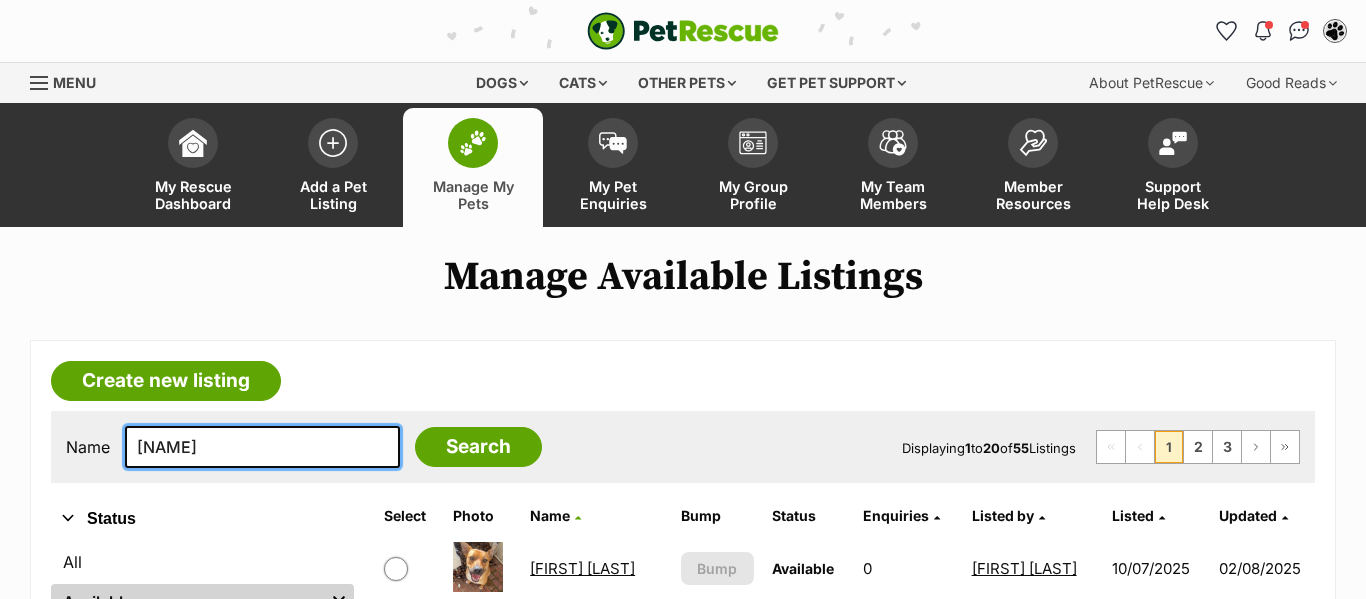 type on "kailu" 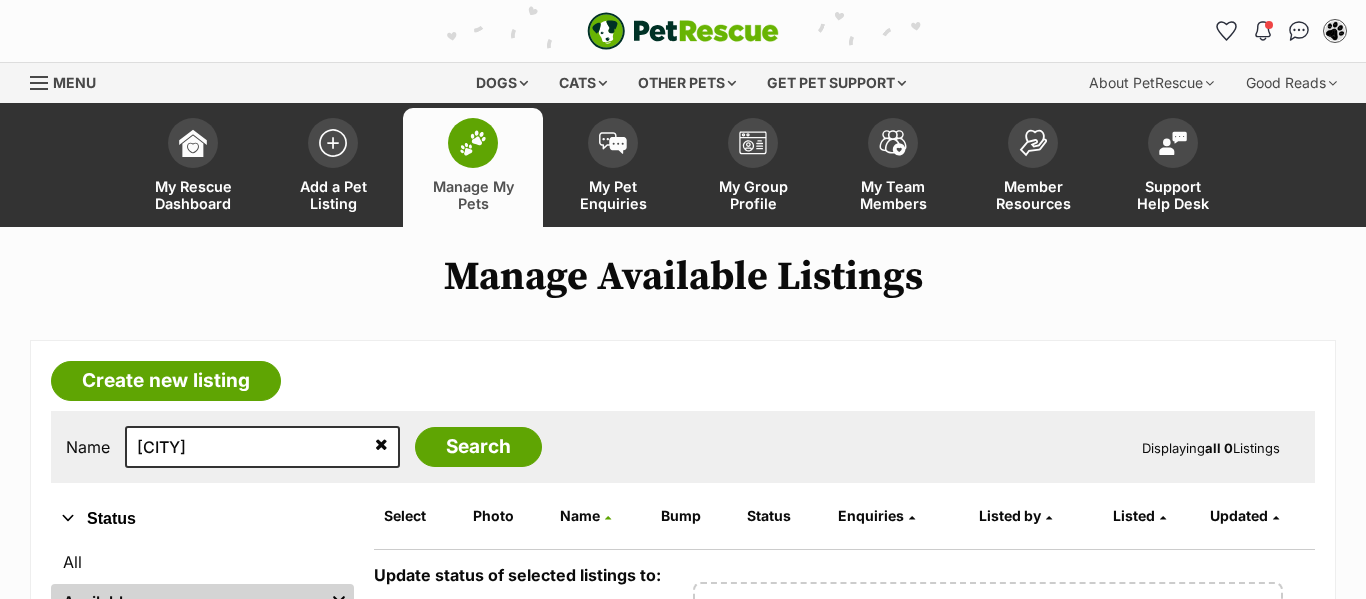 scroll, scrollTop: 0, scrollLeft: 0, axis: both 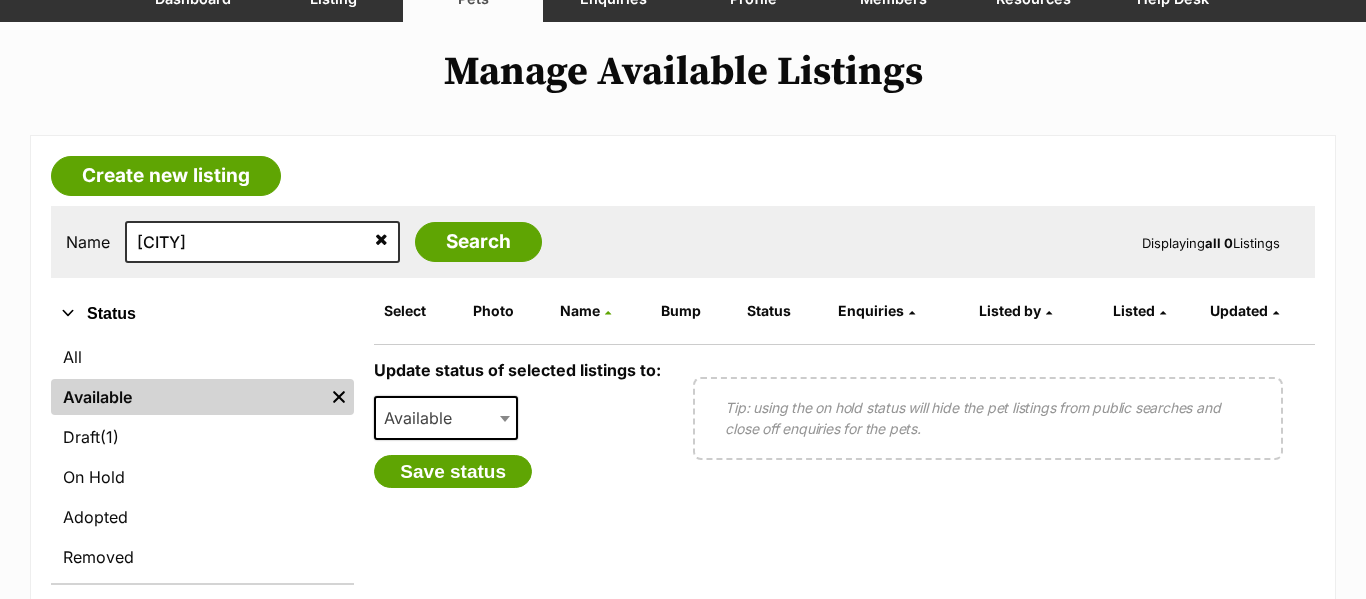 click at bounding box center (381, 239) 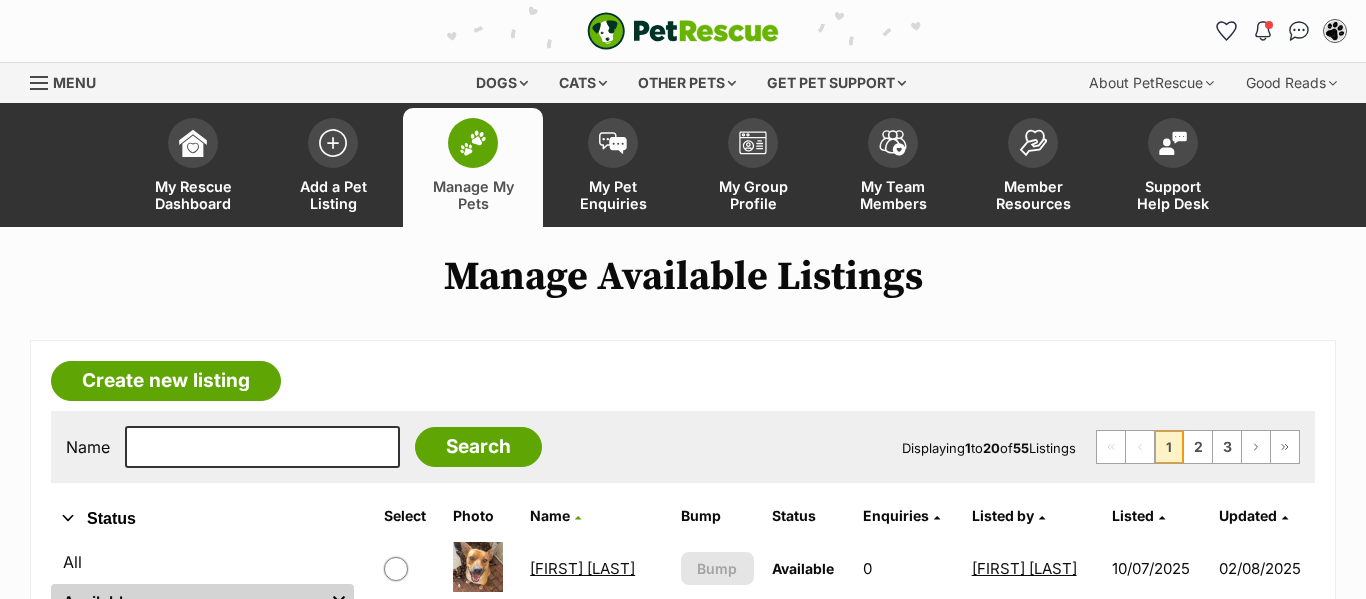 scroll, scrollTop: 0, scrollLeft: 0, axis: both 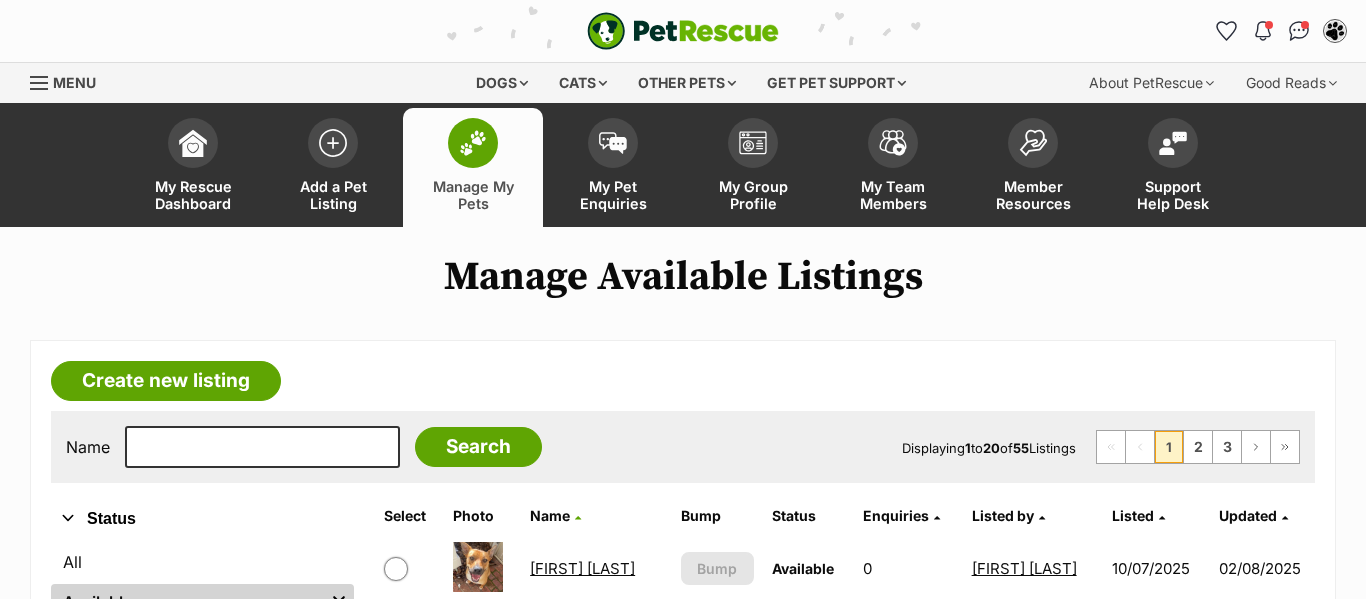 click on "[FIRST] [LAST]" at bounding box center [582, 568] 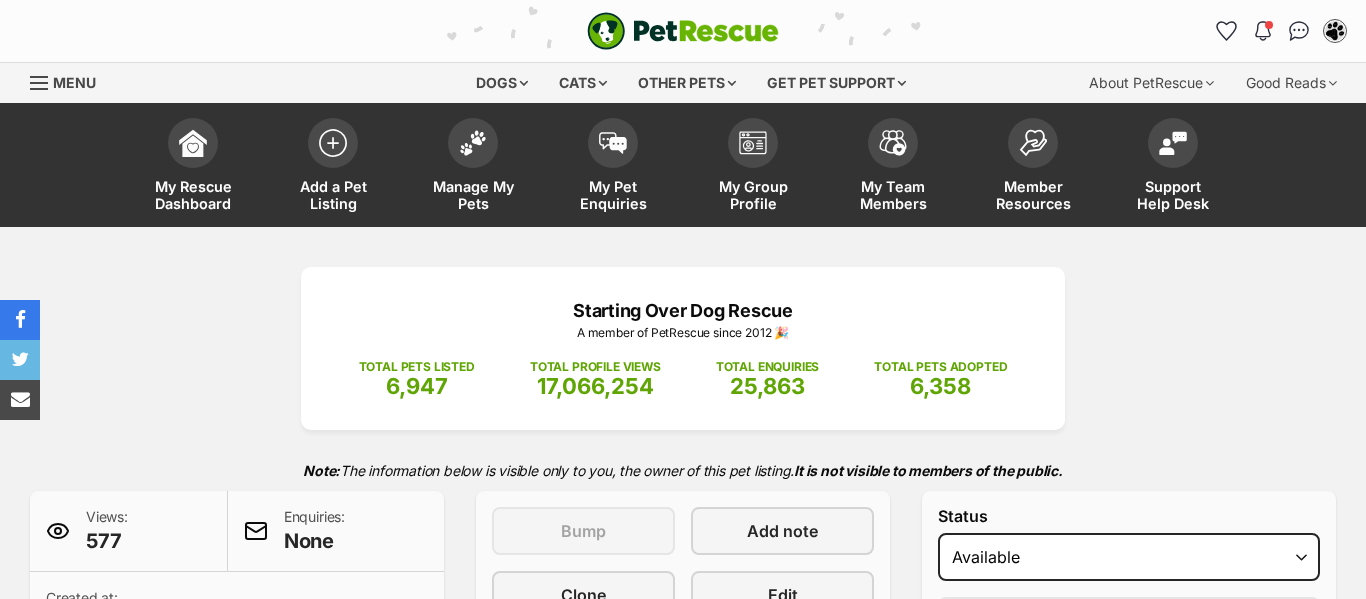 scroll, scrollTop: 0, scrollLeft: 0, axis: both 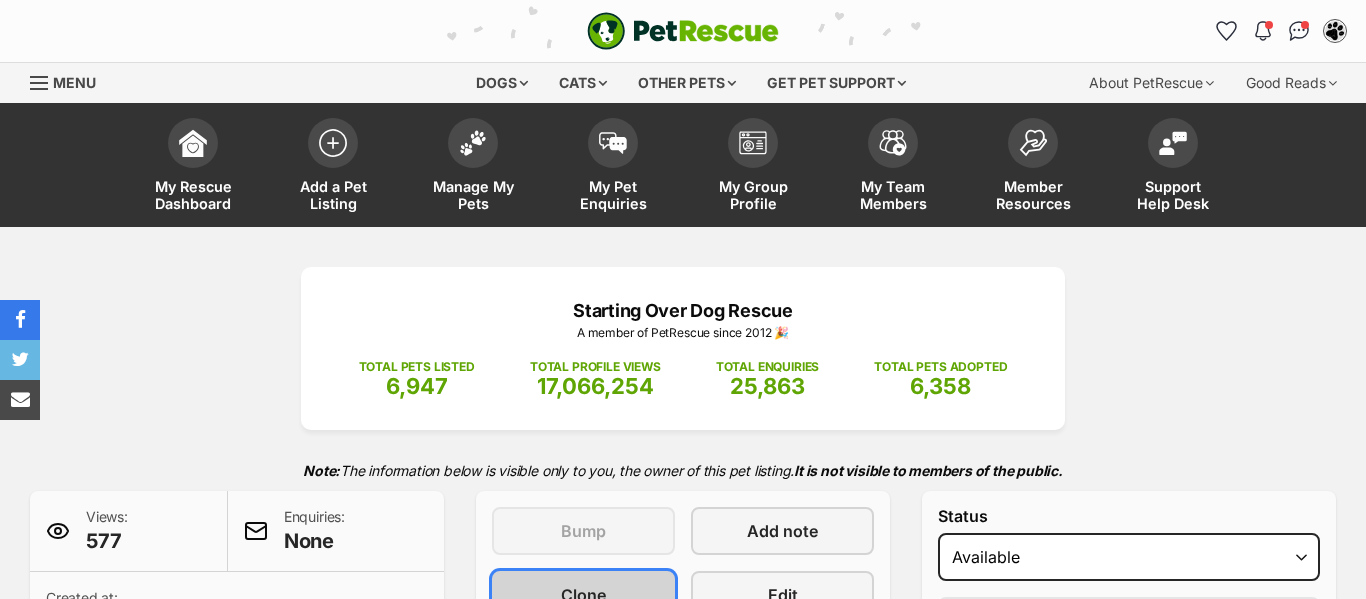 click on "Clone" at bounding box center [583, 595] 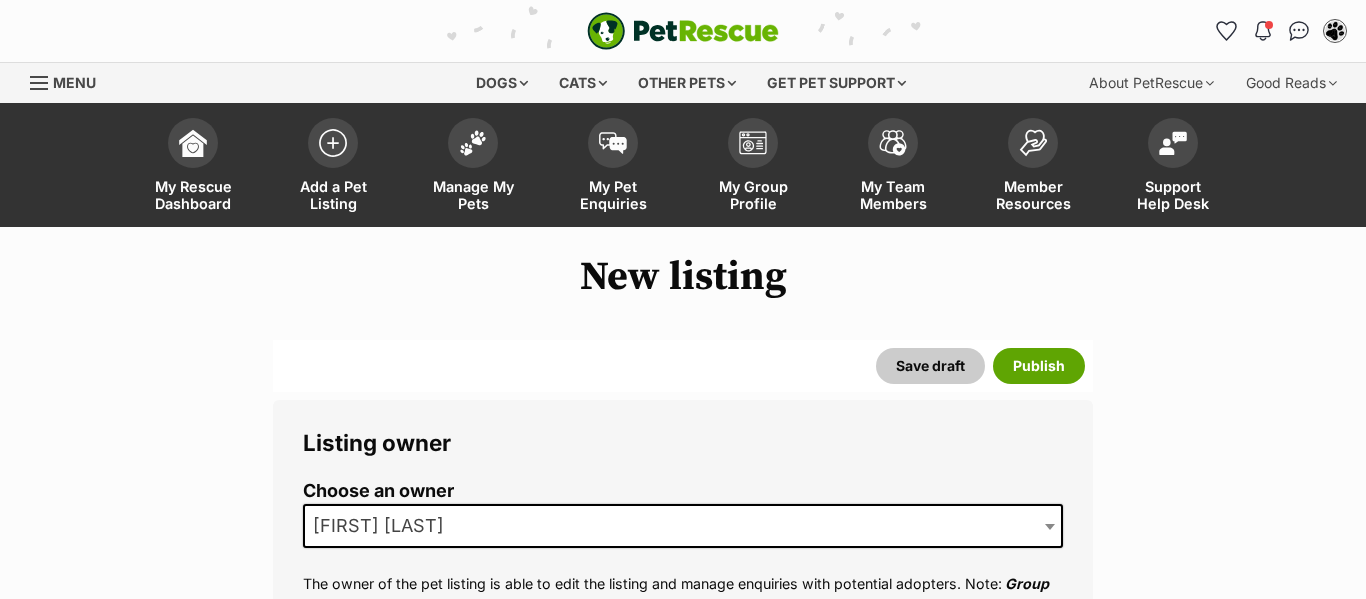 scroll, scrollTop: 0, scrollLeft: 0, axis: both 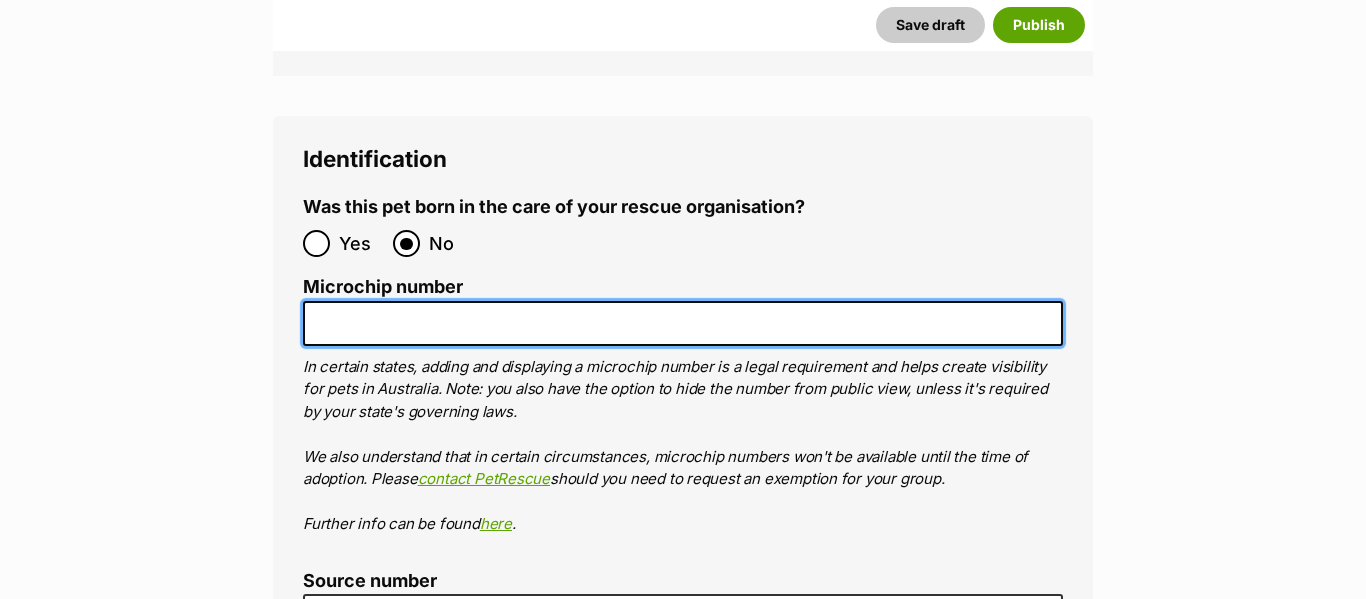 click on "Microchip number" at bounding box center (683, 323) 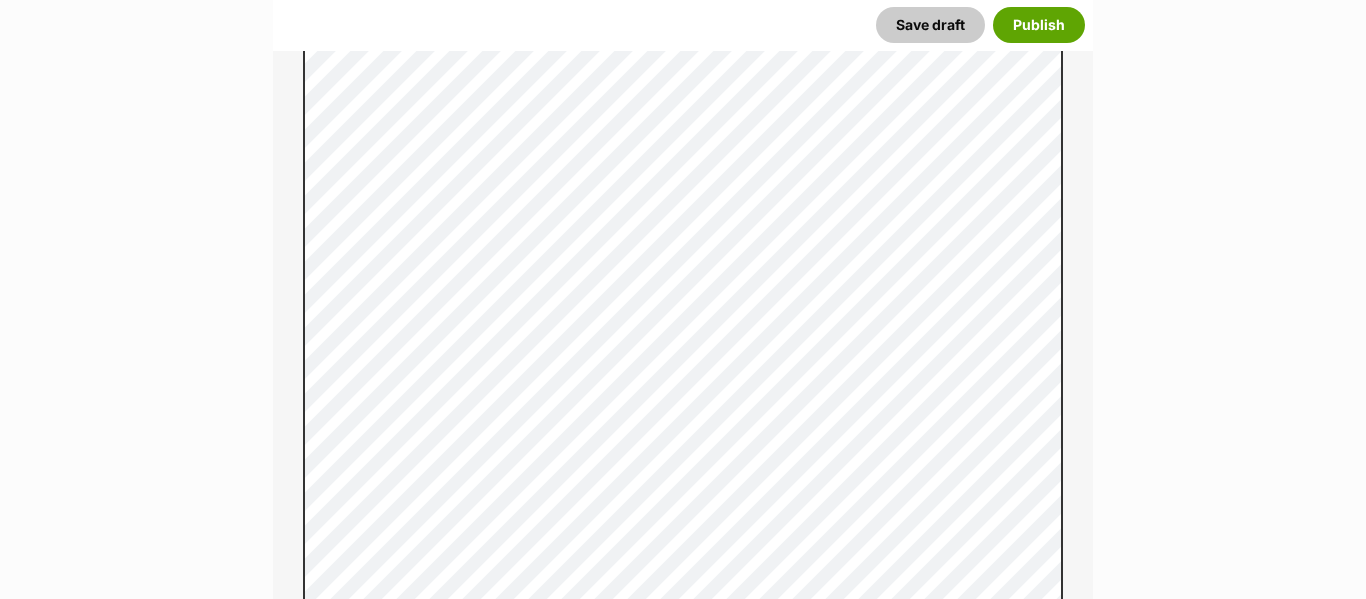scroll, scrollTop: 1455, scrollLeft: 0, axis: vertical 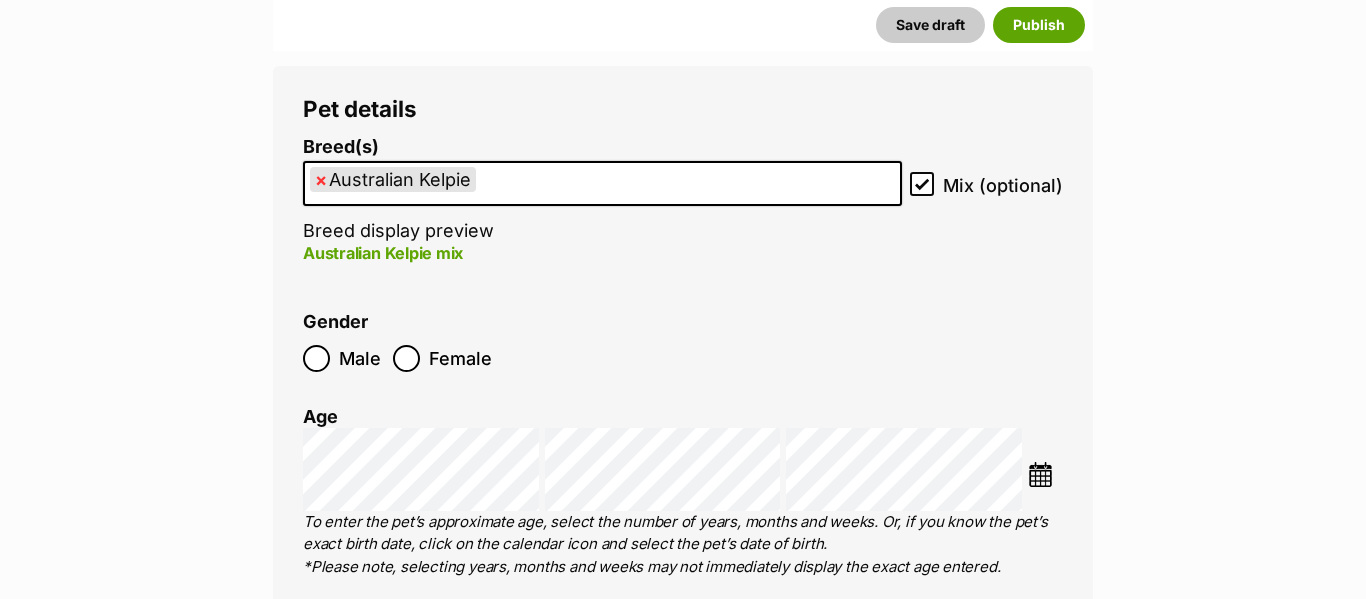click on "×" at bounding box center (321, 179) 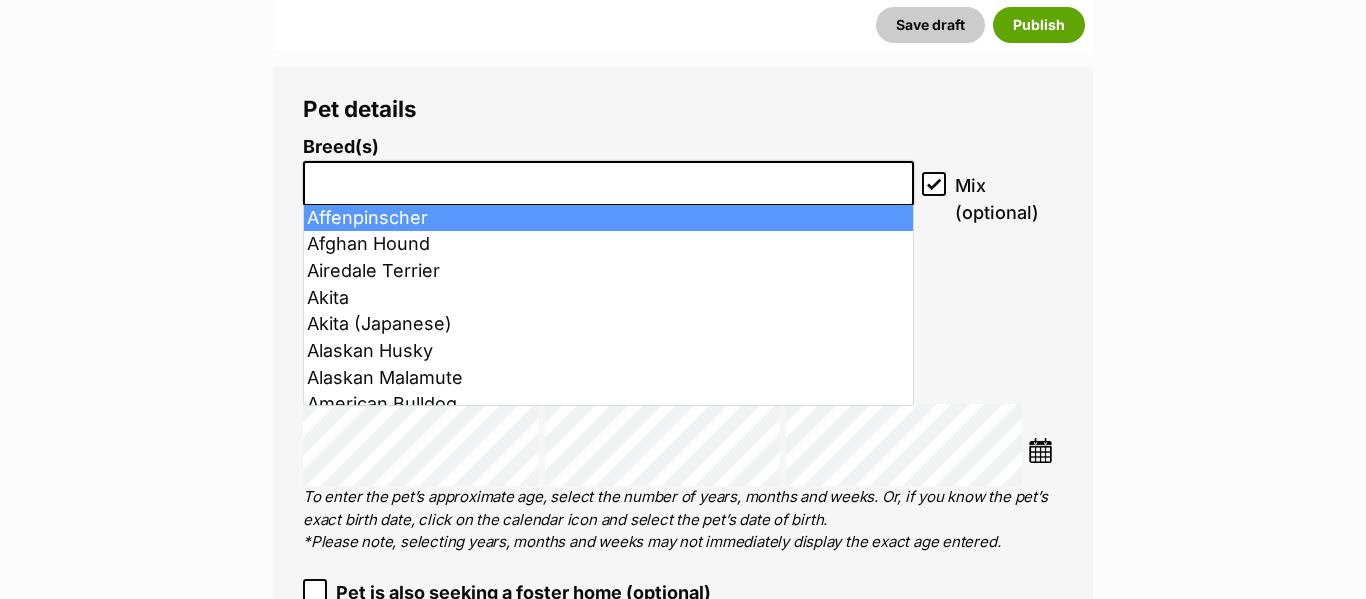 click at bounding box center (608, 183) 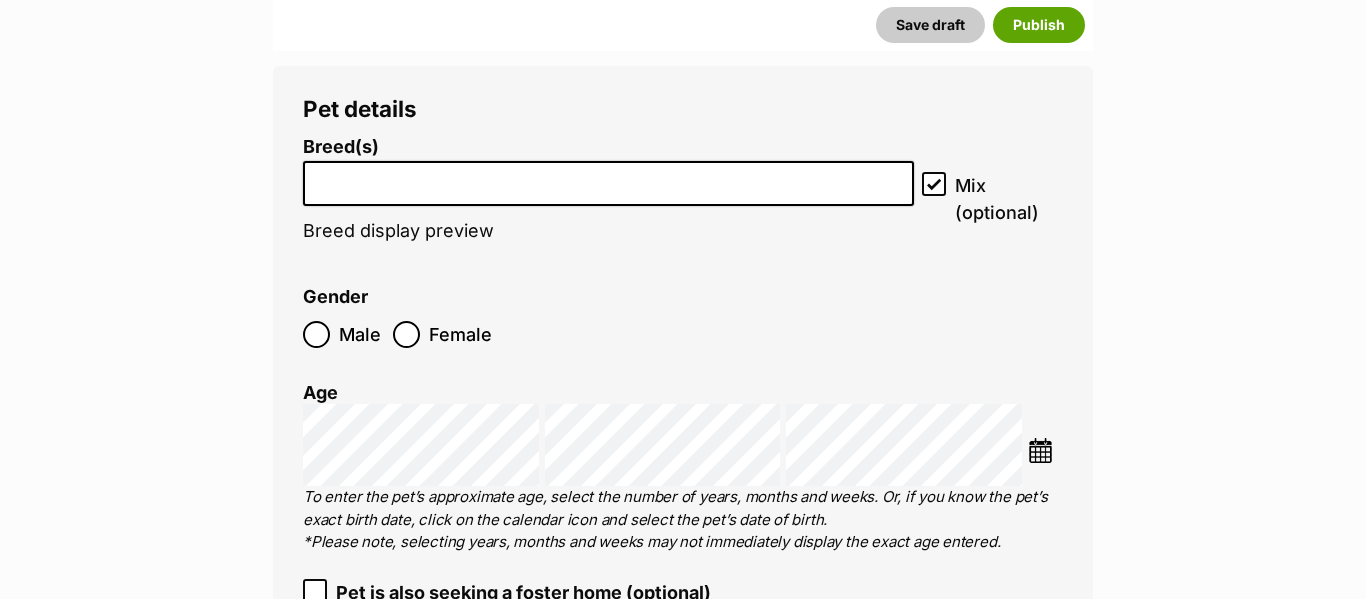 click at bounding box center (608, 183) 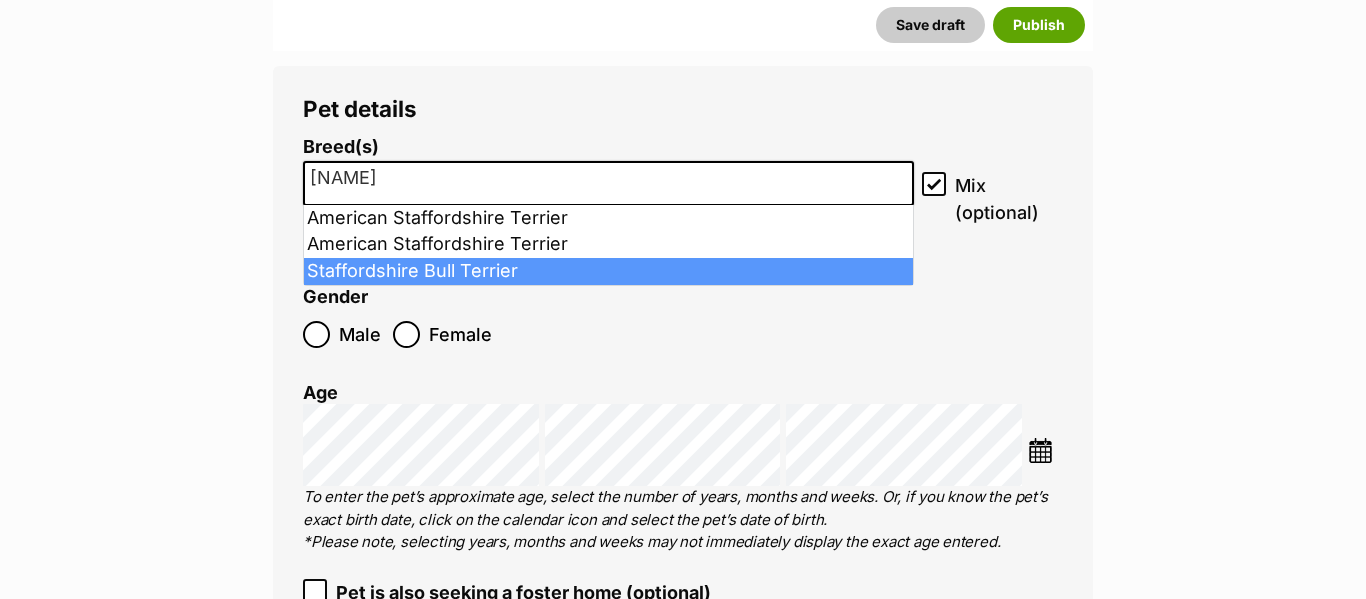 type on "stafford" 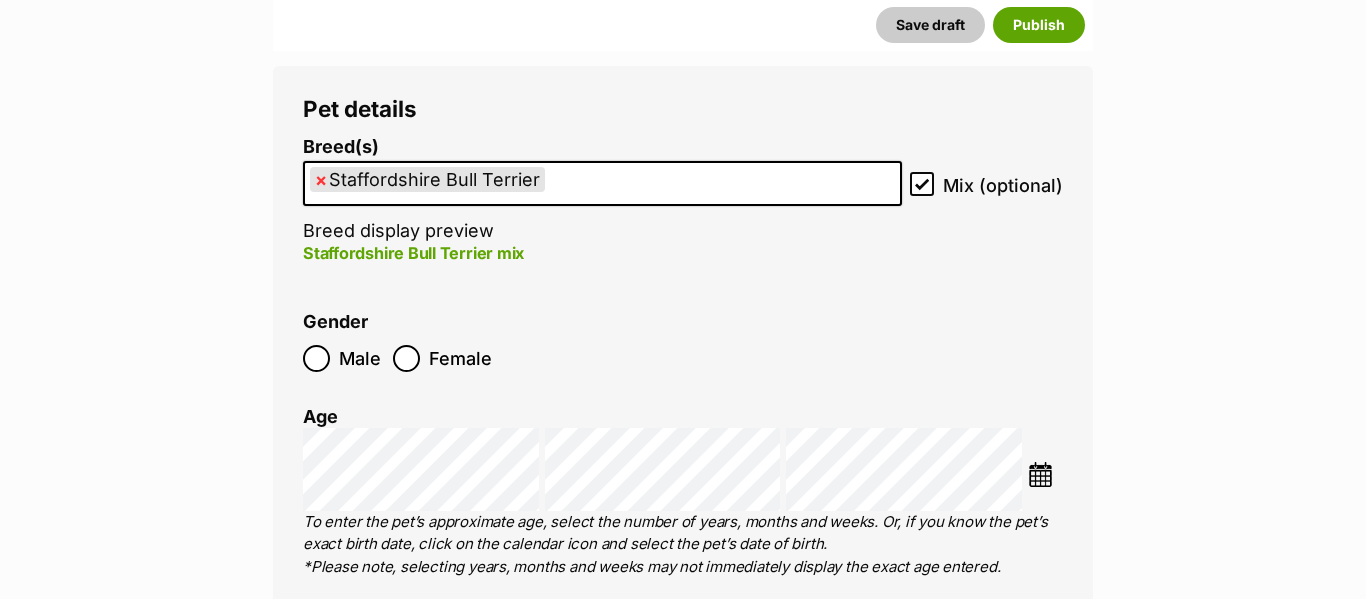 click at bounding box center (1040, 474) 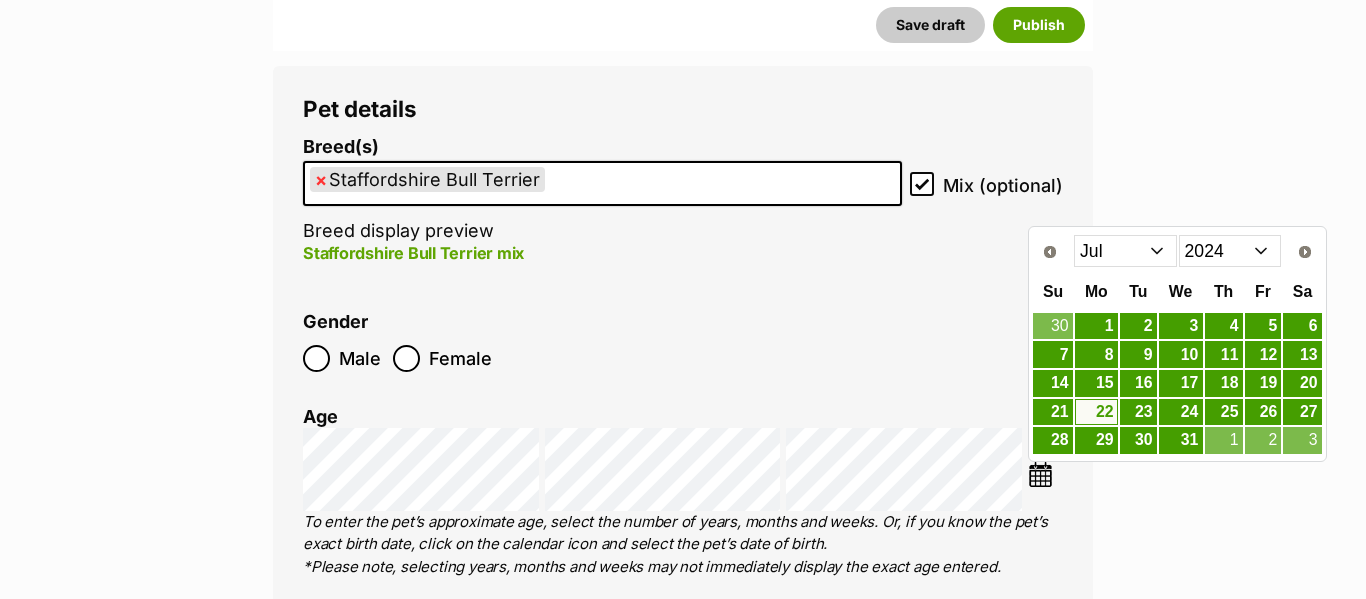 click on "Jan Feb Mar Apr May Jun Jul Aug Sep Oct Nov Dec" at bounding box center [1125, 251] 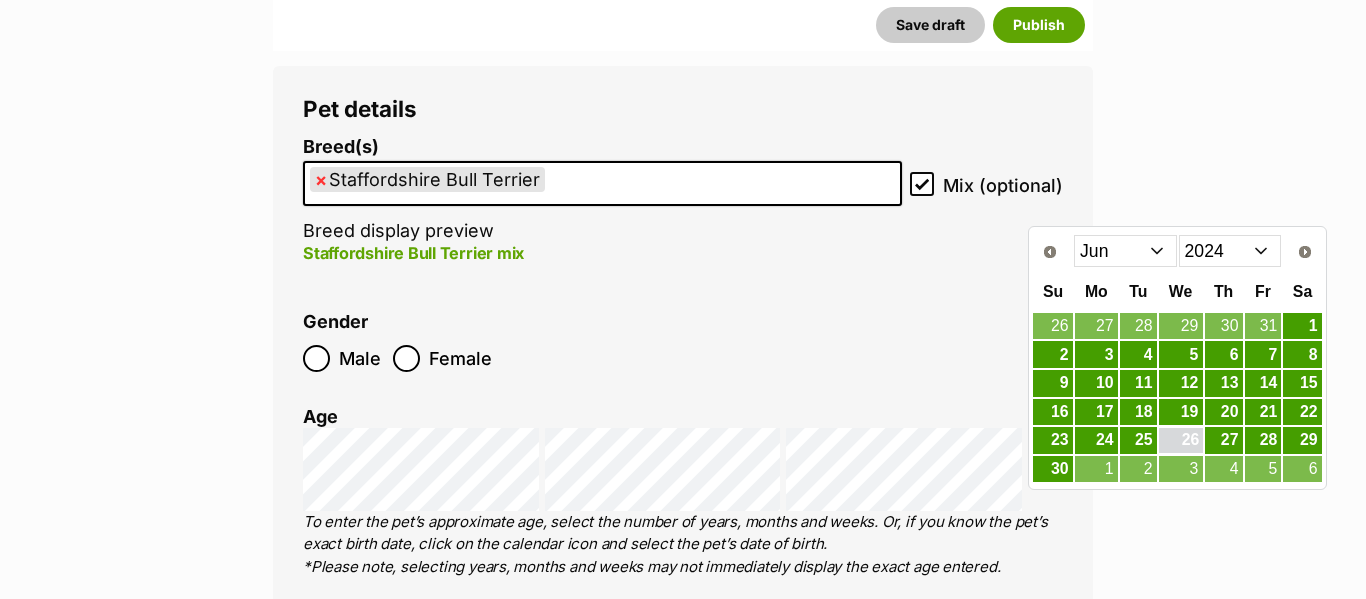 click on "26" at bounding box center (1181, 440) 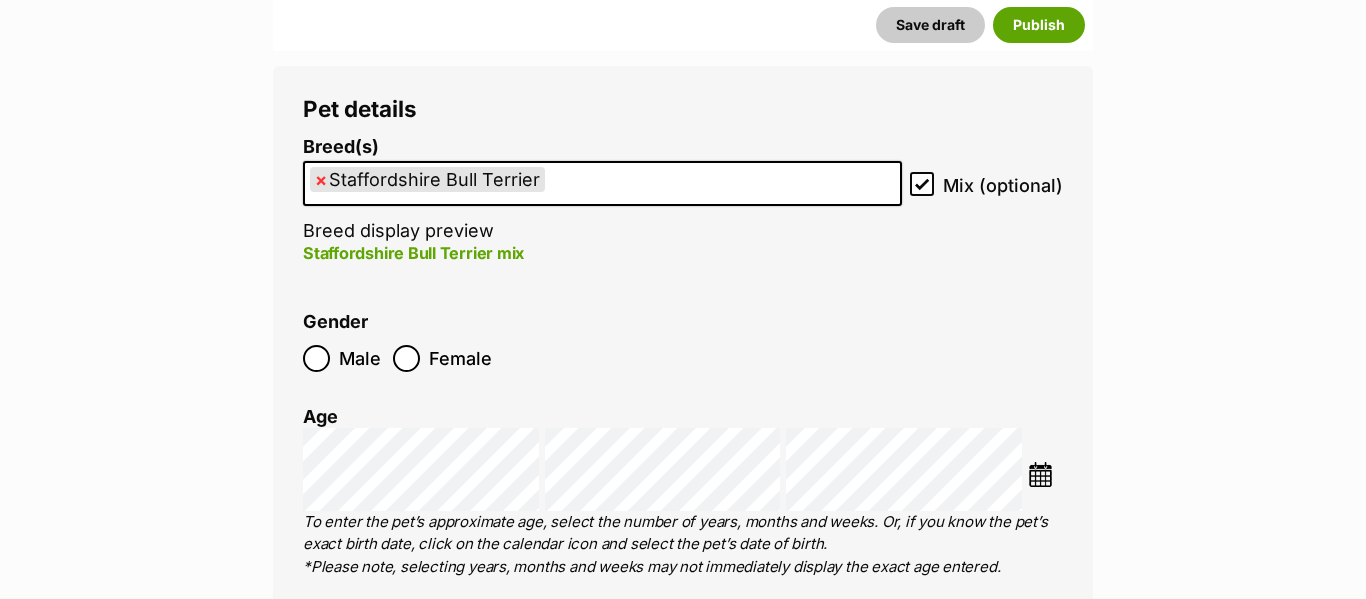 click at bounding box center (1040, 474) 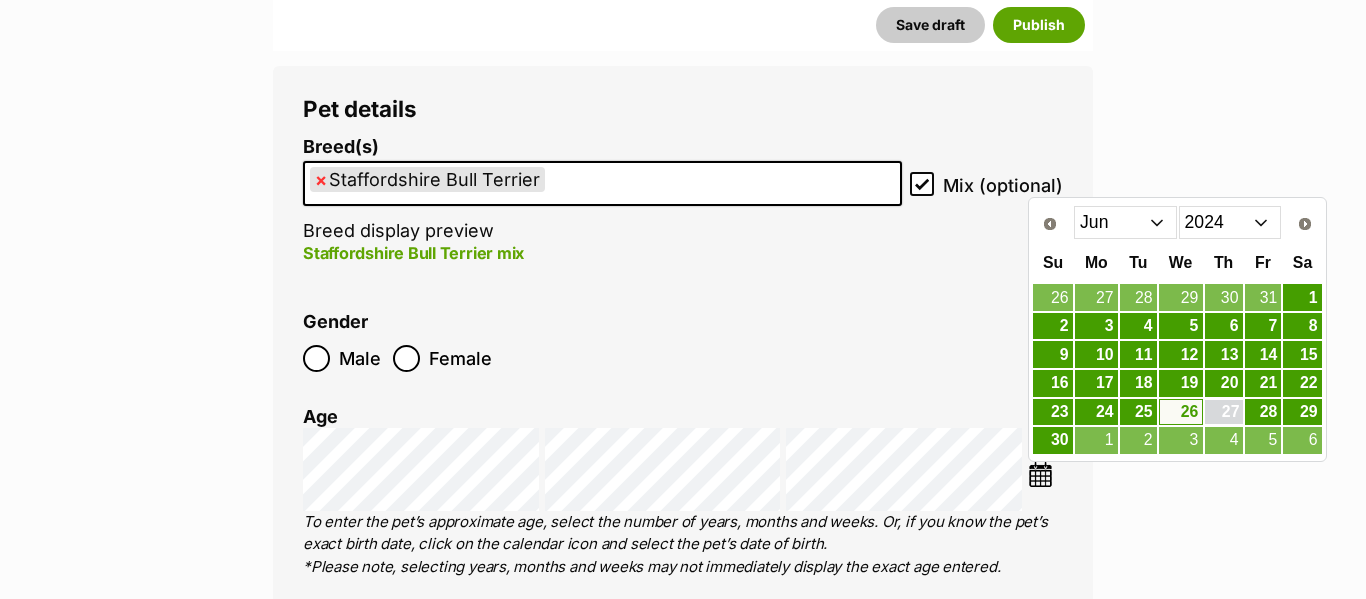 click on "27" at bounding box center [1224, 412] 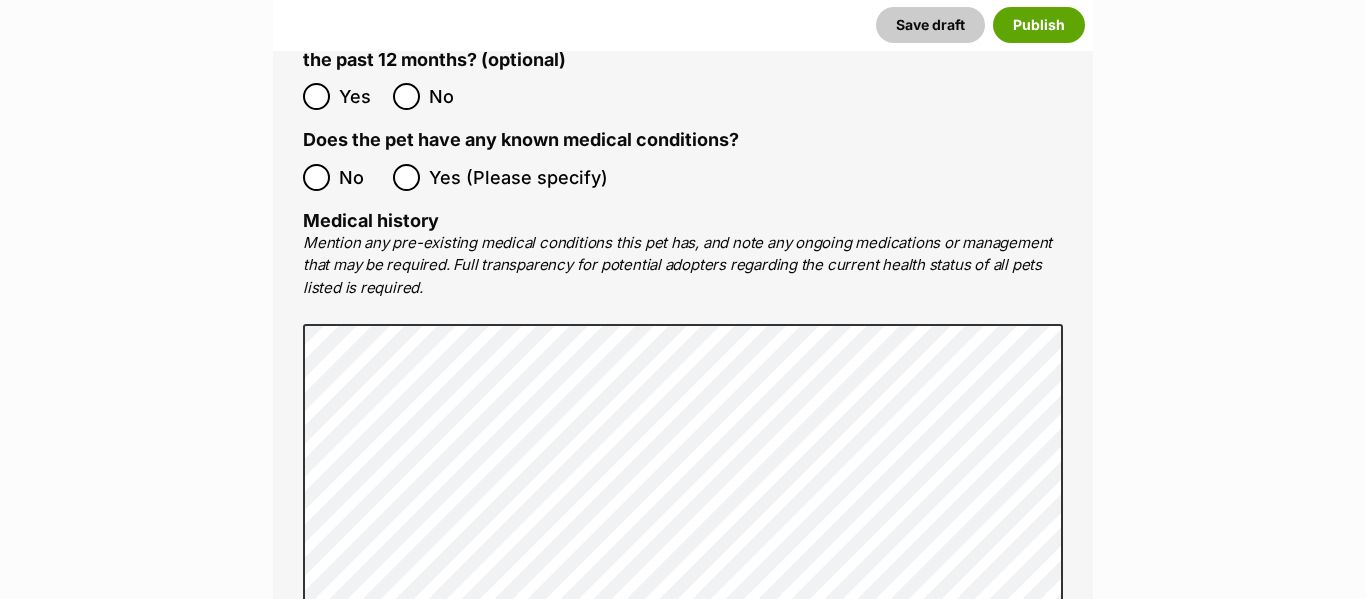 scroll, scrollTop: 4574, scrollLeft: 0, axis: vertical 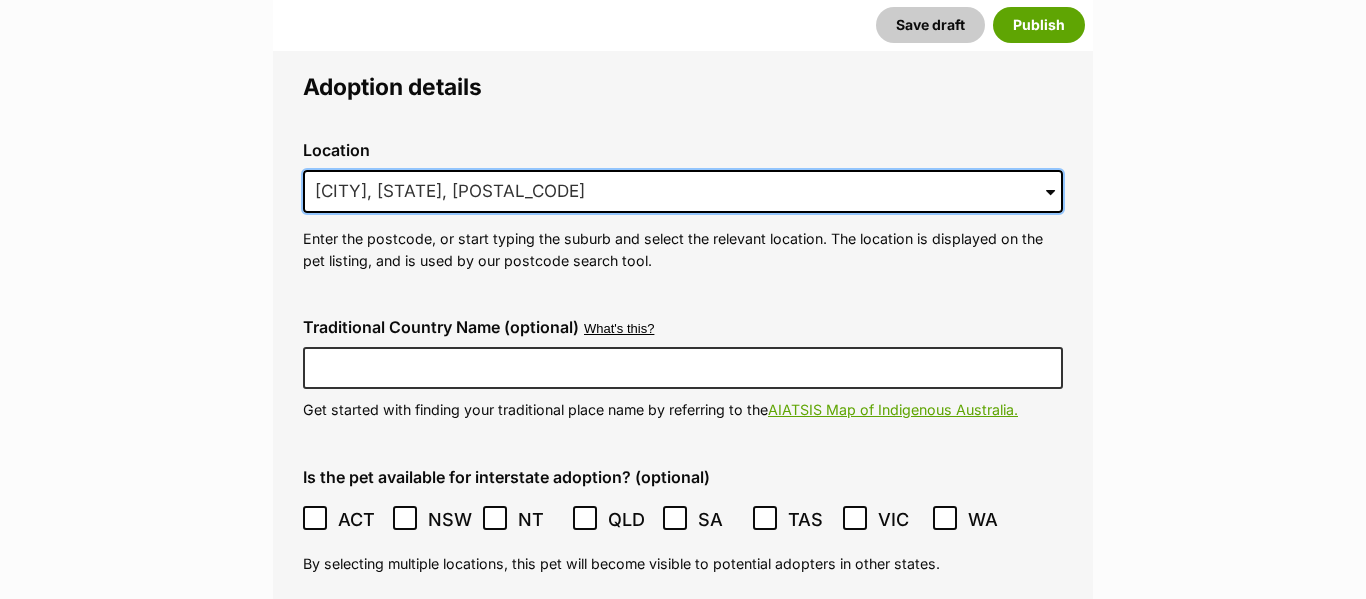 click on "South Yarra, VIC, 3141" at bounding box center (683, 192) 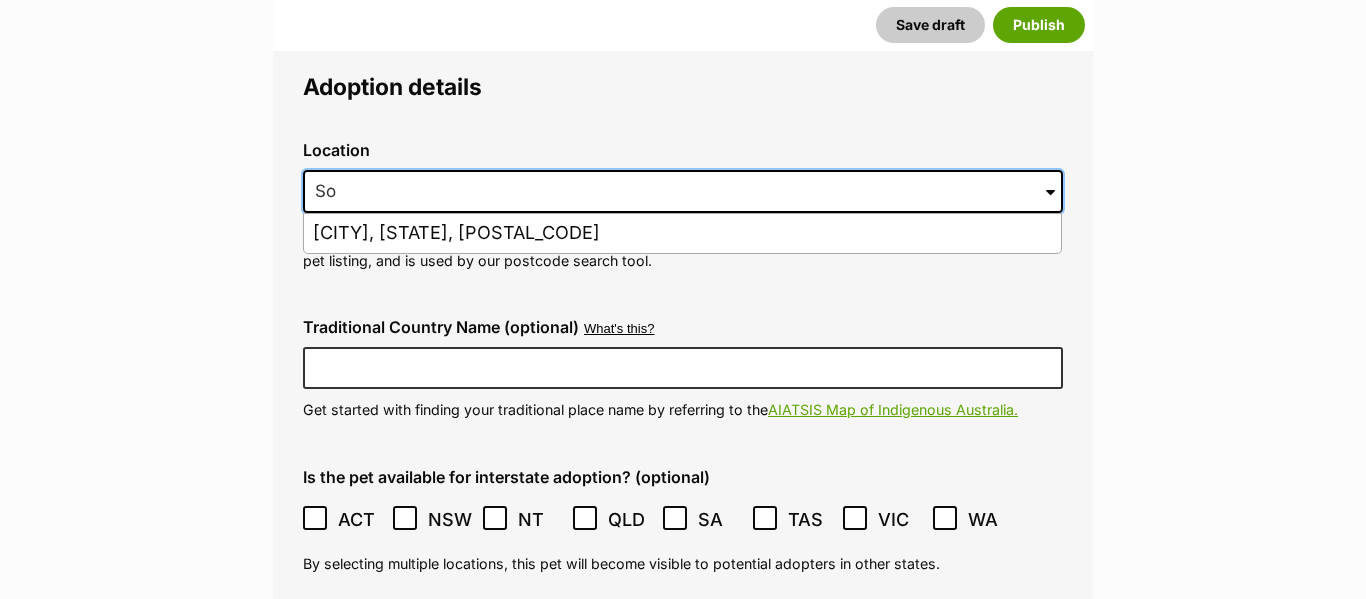 type on "S" 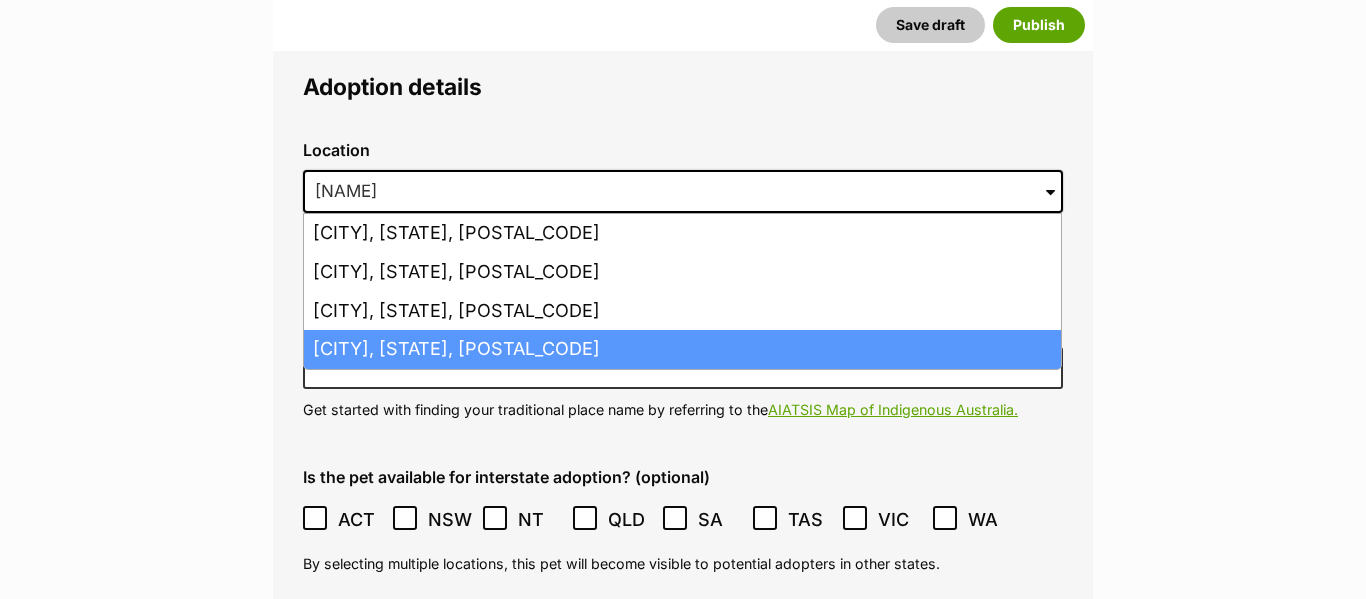 click on "Lilydale, Victoria, 3140" at bounding box center [682, 349] 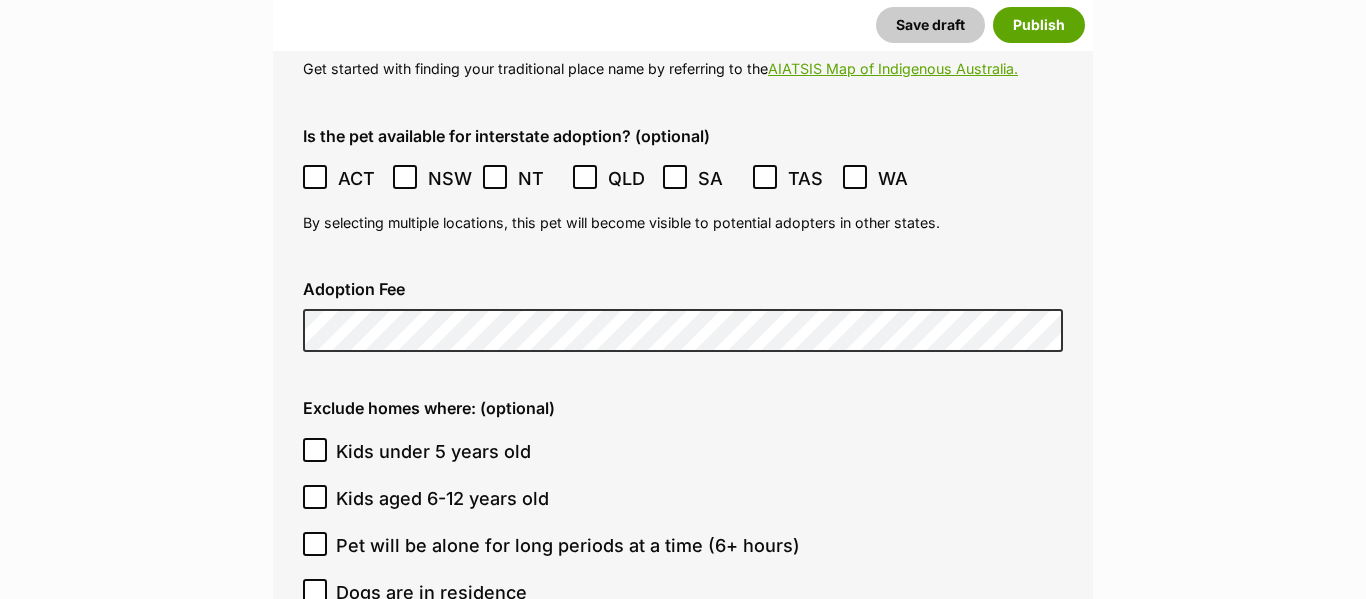 scroll, scrollTop: 5740, scrollLeft: 0, axis: vertical 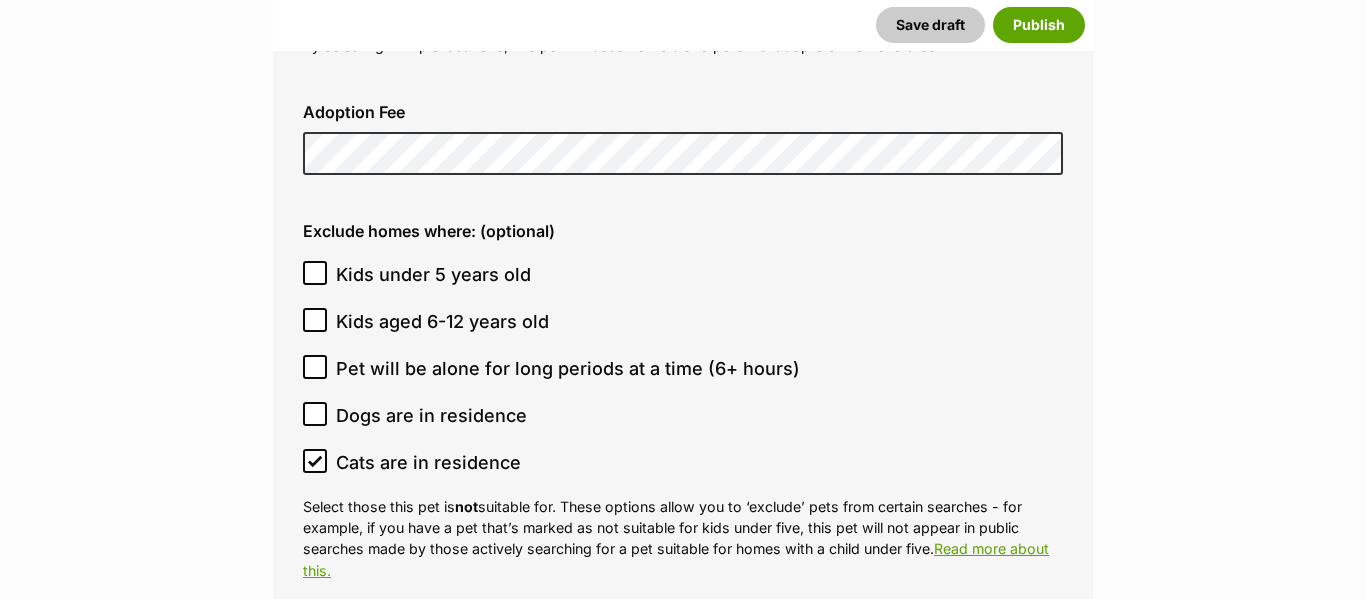click 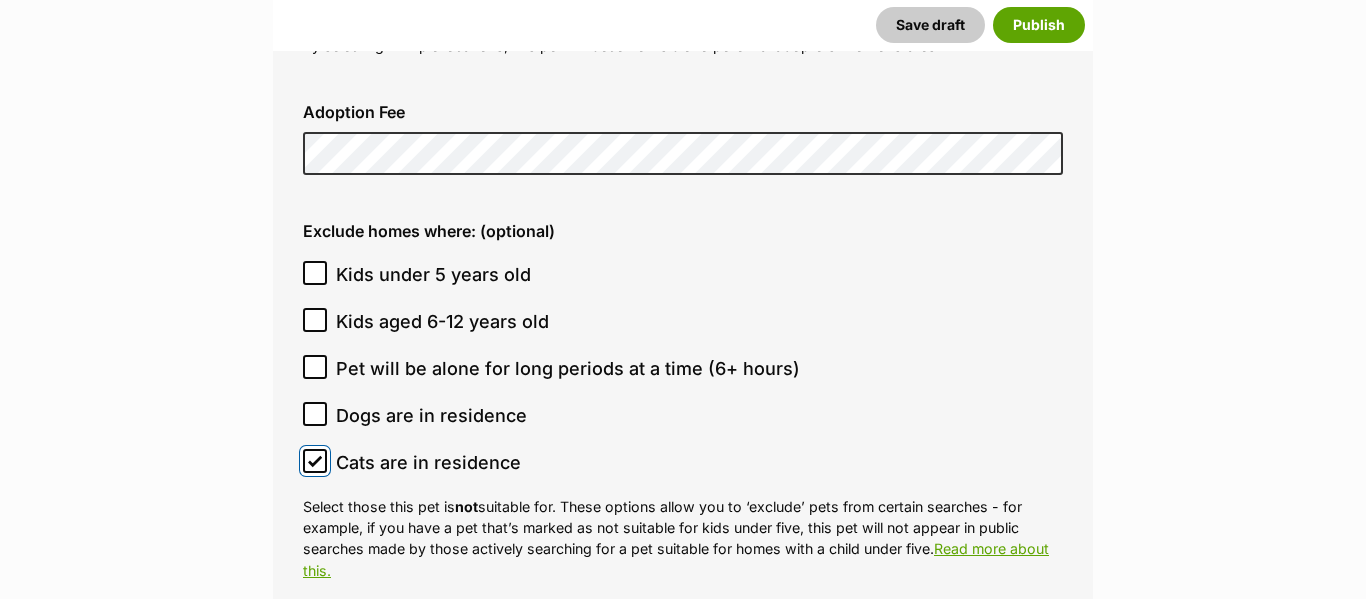 click on "Cats are in residence" at bounding box center (315, 461) 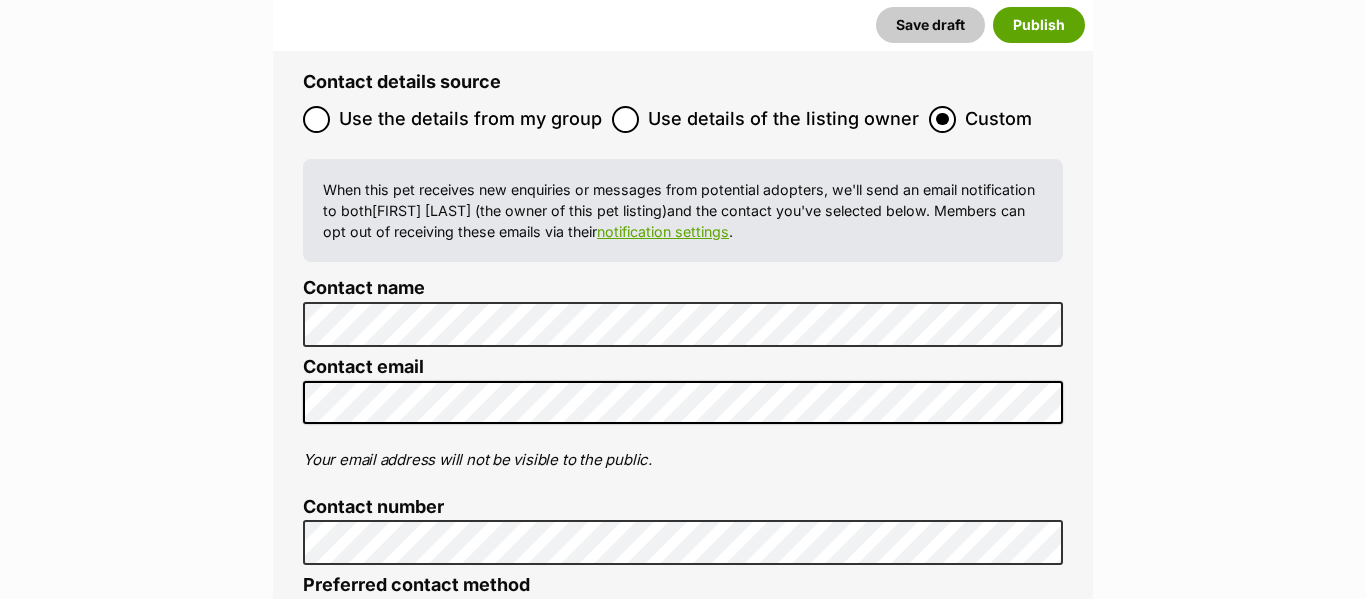 scroll, scrollTop: 8224, scrollLeft: 0, axis: vertical 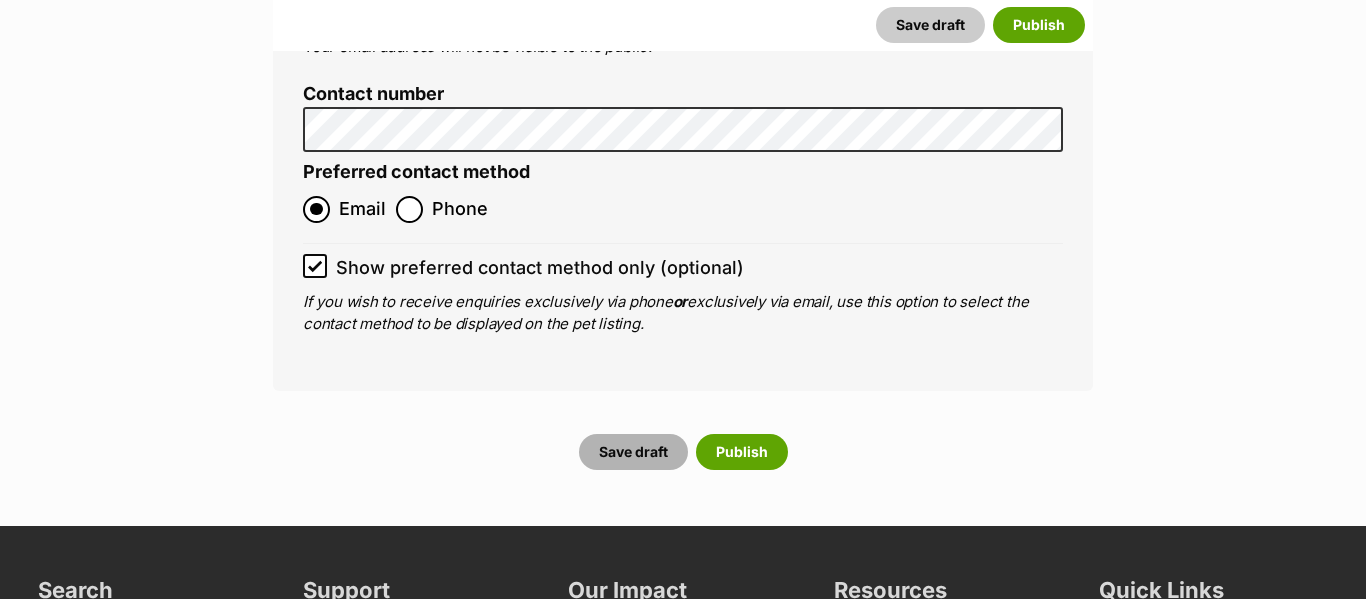 click on "Save draft" at bounding box center (633, 452) 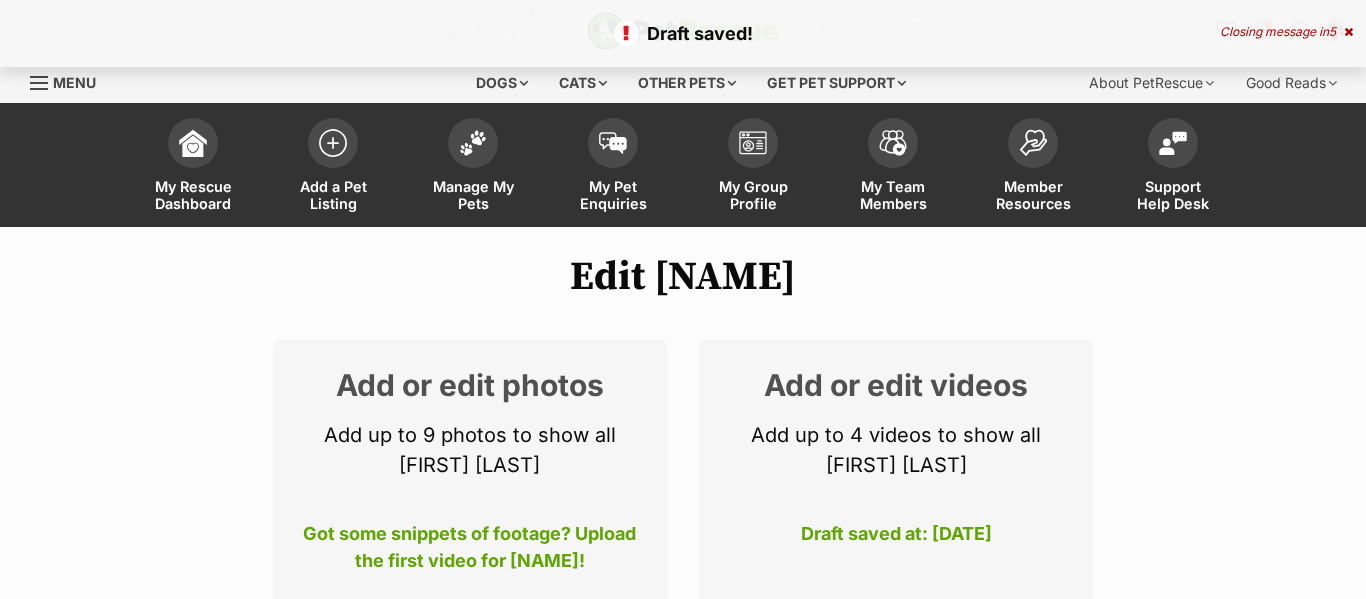 scroll, scrollTop: 0, scrollLeft: 0, axis: both 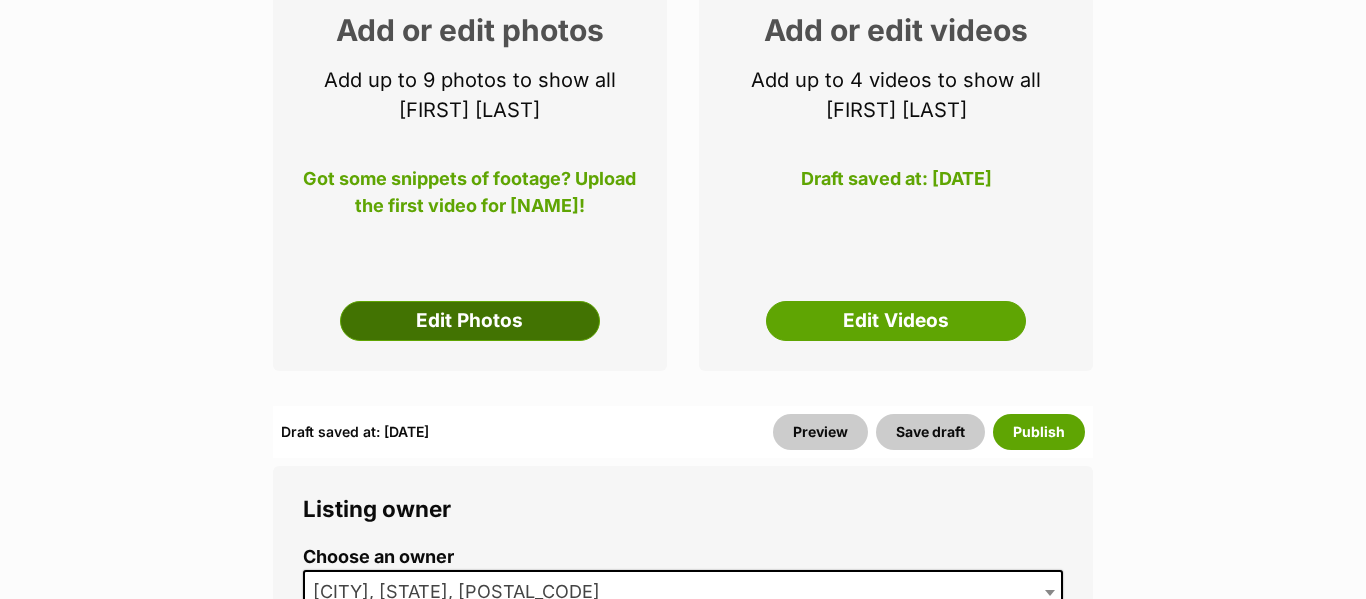 click on "Edit Photos" at bounding box center (470, 321) 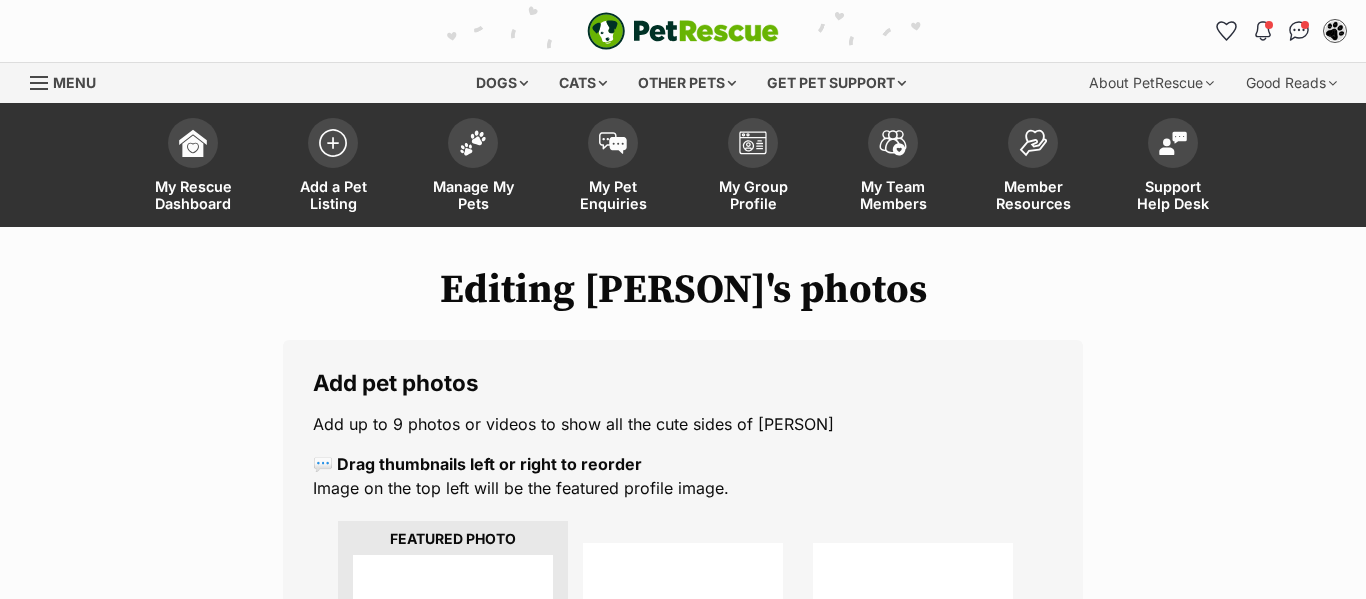 scroll, scrollTop: 0, scrollLeft: 0, axis: both 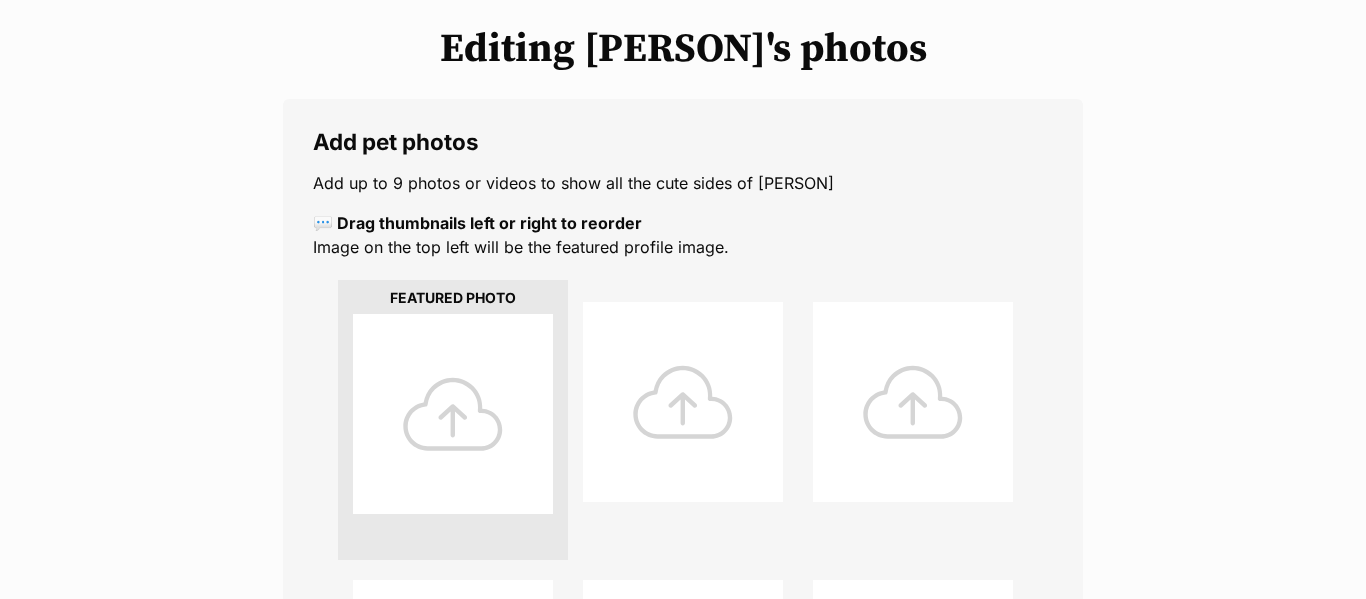 click at bounding box center (453, 414) 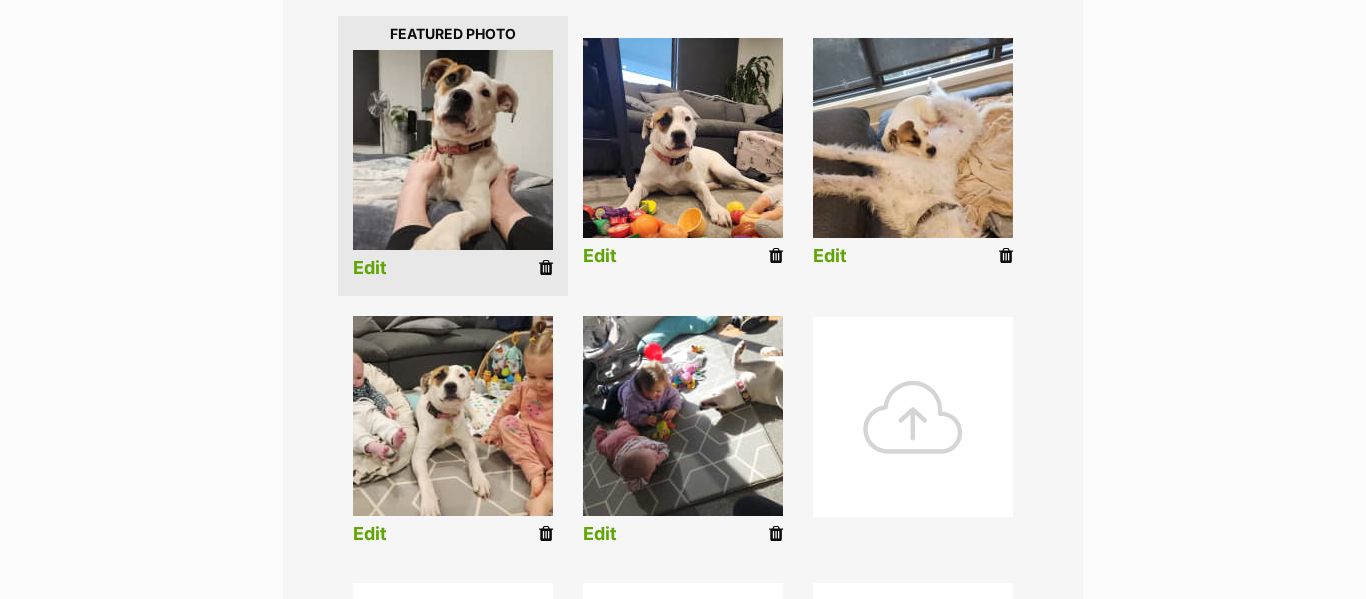 scroll, scrollTop: 501, scrollLeft: 0, axis: vertical 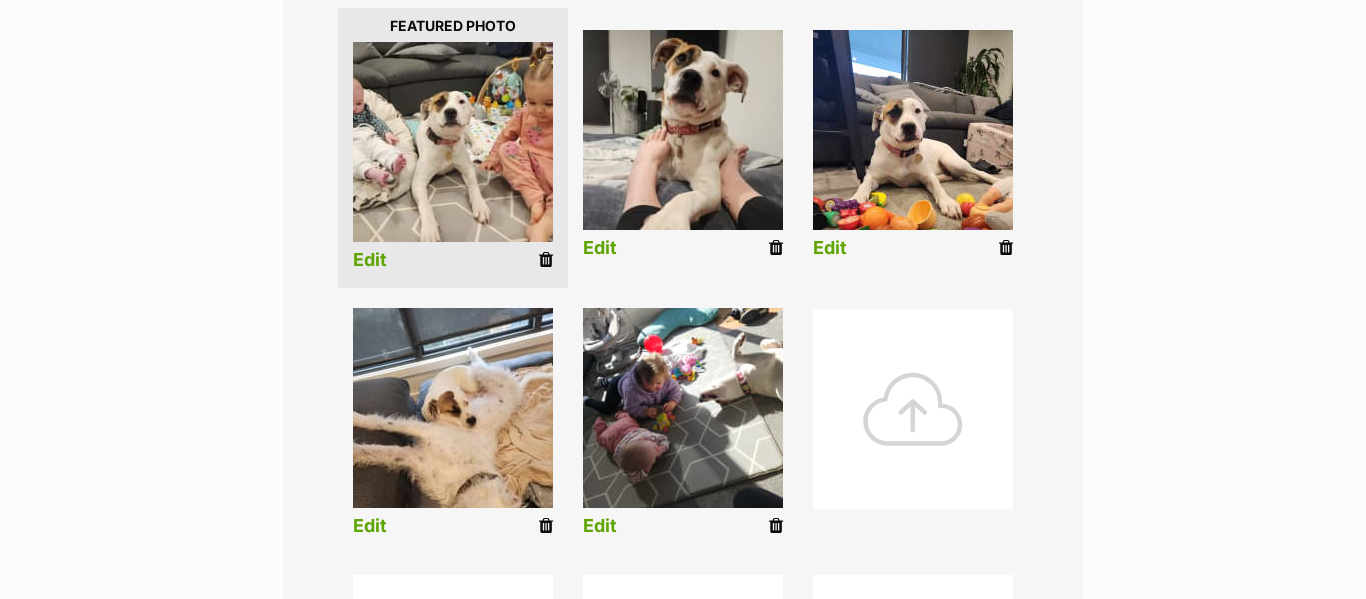 click at bounding box center [913, 409] 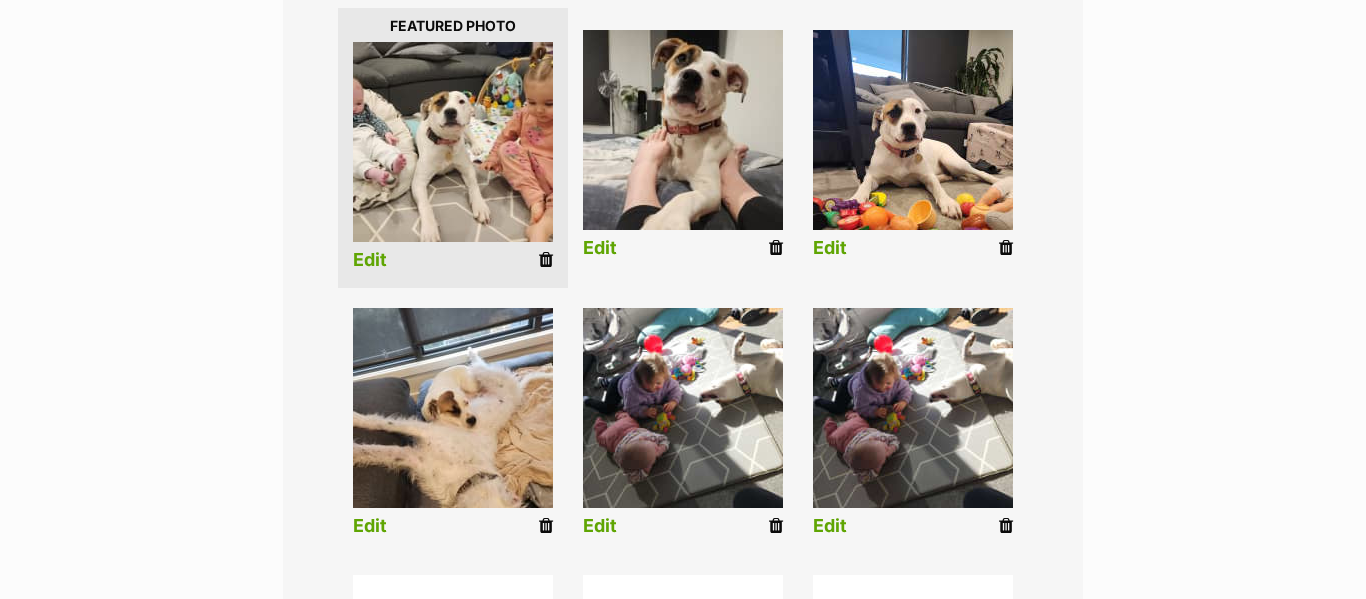 click at bounding box center [1006, 526] 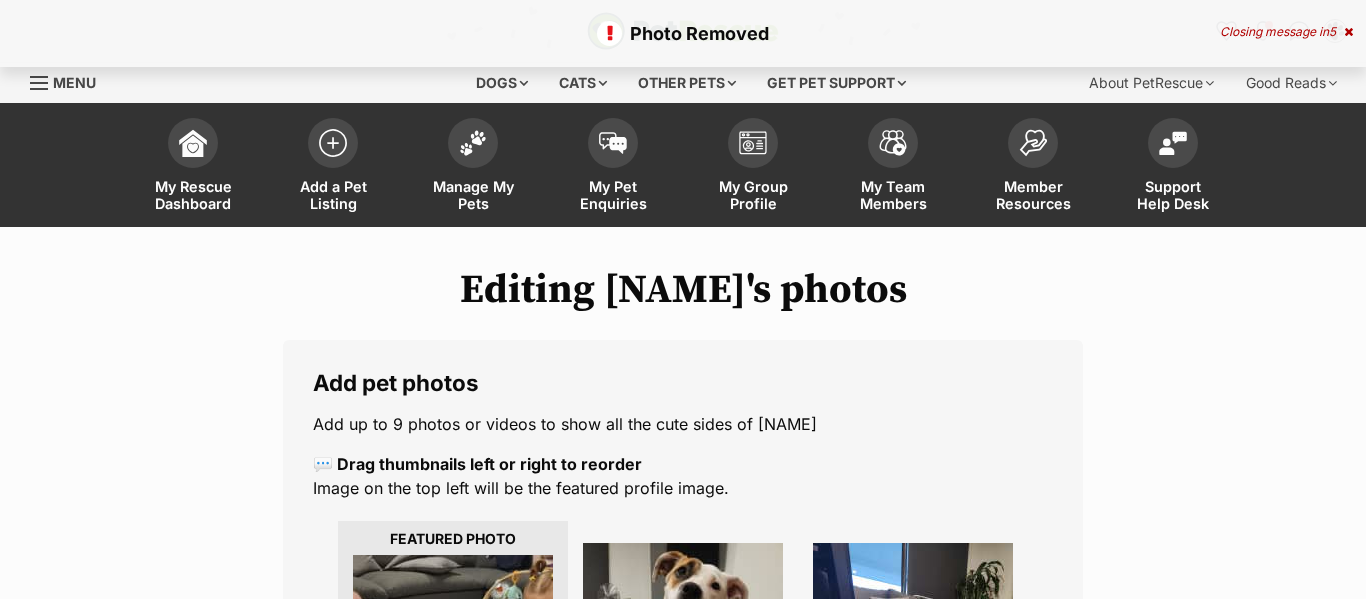 scroll, scrollTop: 0, scrollLeft: 0, axis: both 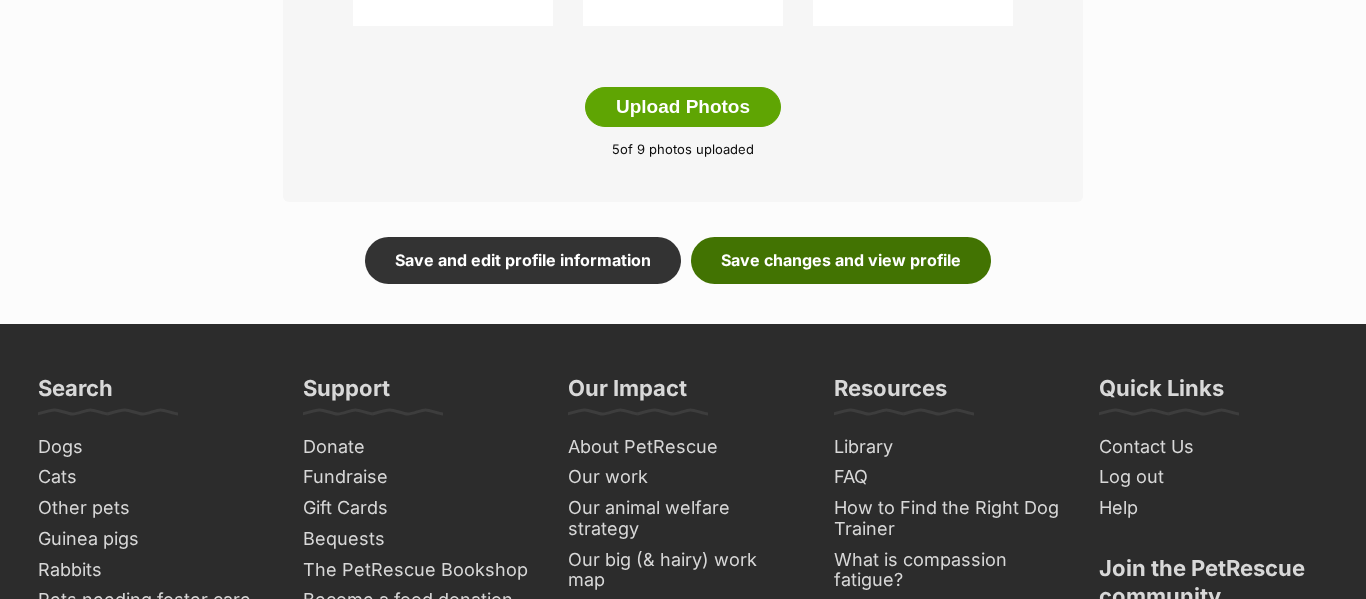 click on "Save changes and view profile" at bounding box center [841, 260] 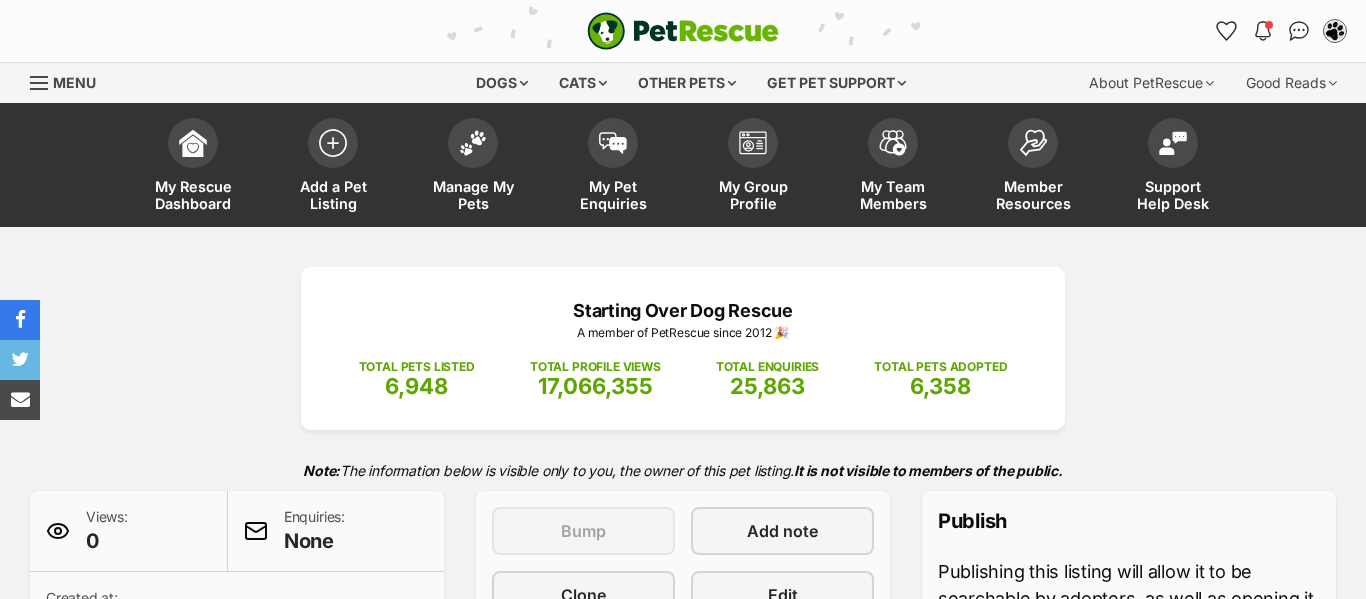 scroll, scrollTop: 0, scrollLeft: 0, axis: both 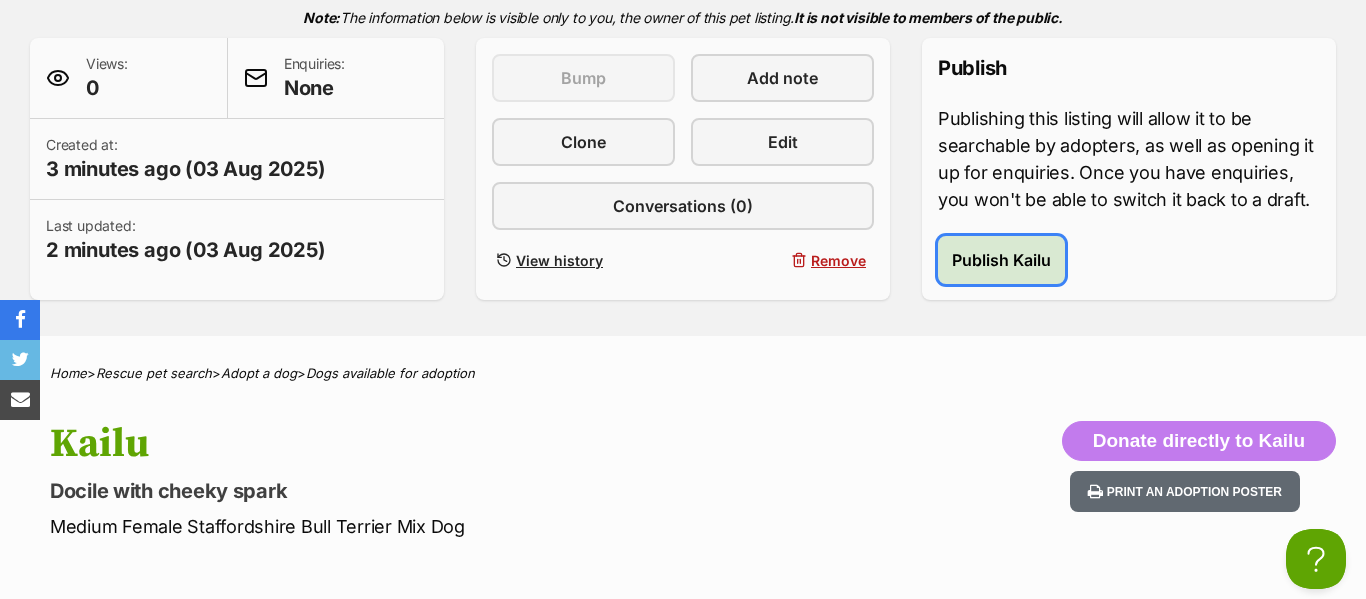 click on "Publish Kailu" at bounding box center [1001, 260] 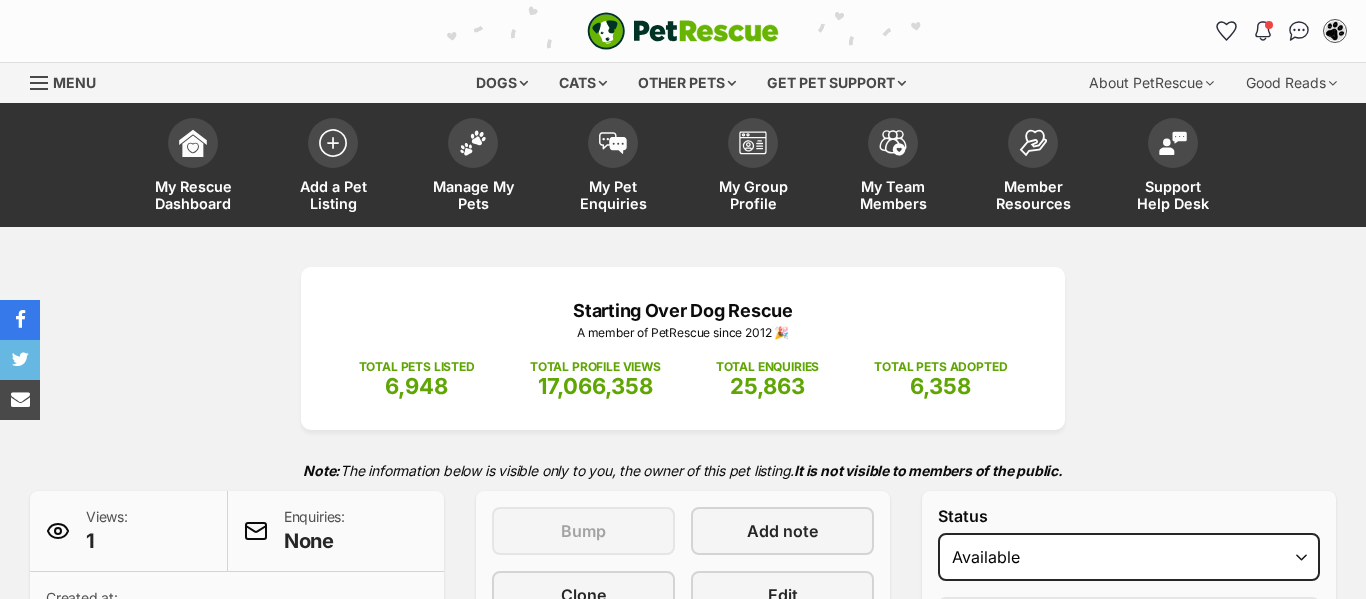 scroll, scrollTop: 0, scrollLeft: 0, axis: both 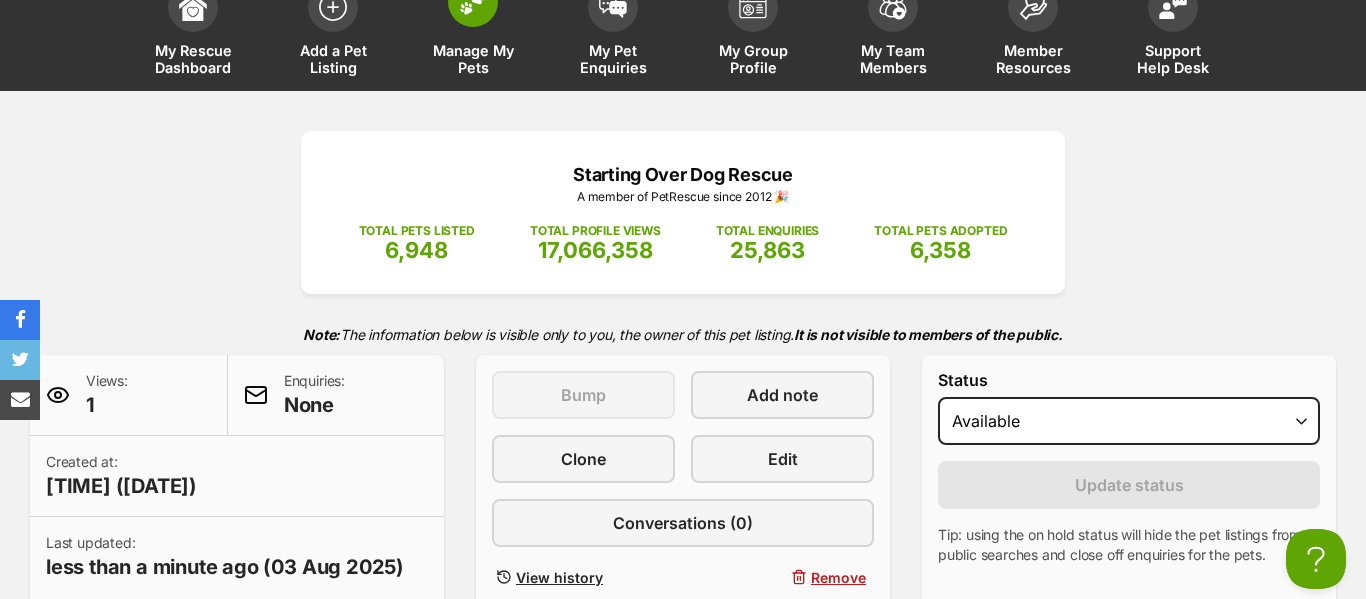 click on "Manage My Pets" at bounding box center [473, 59] 